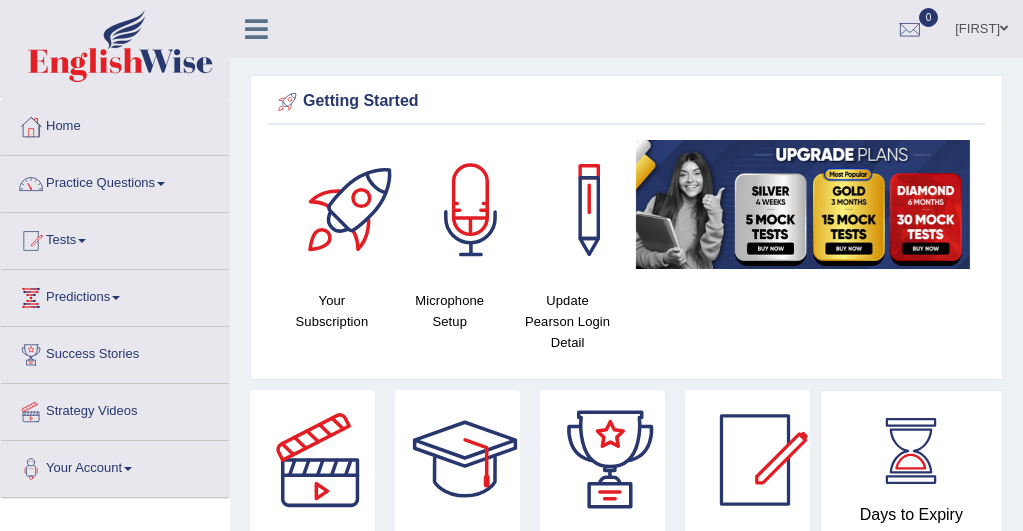 scroll, scrollTop: 0, scrollLeft: 0, axis: both 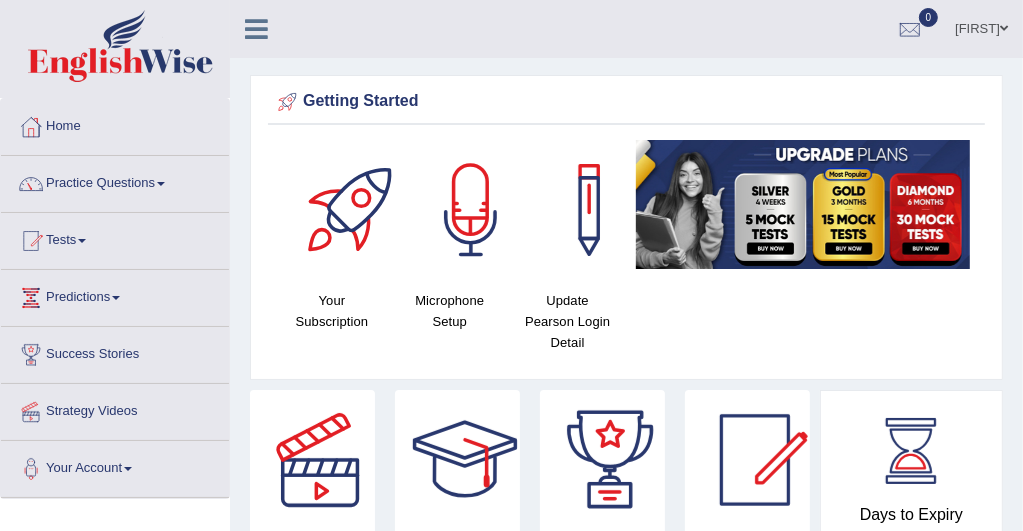 click at bounding box center [161, 184] 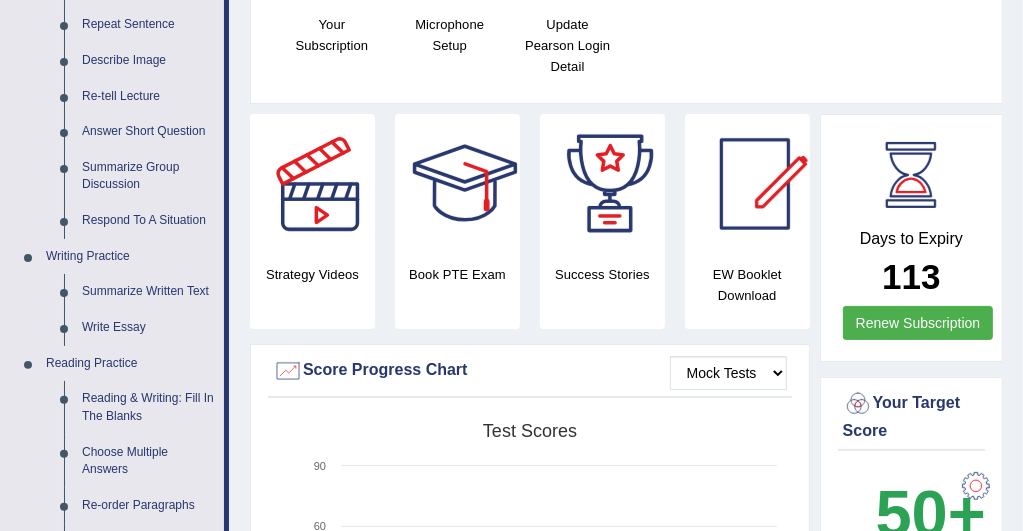 scroll, scrollTop: 280, scrollLeft: 0, axis: vertical 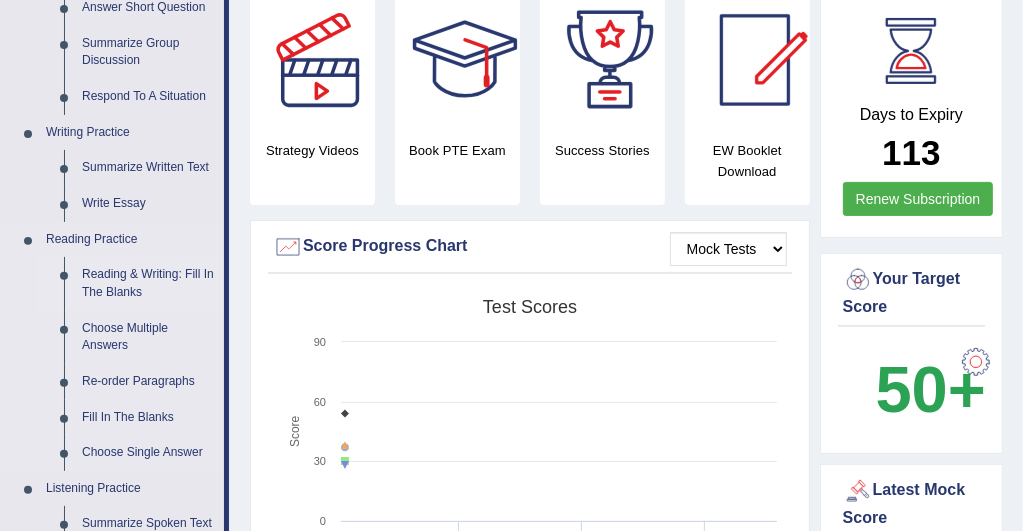 click on "Reading & Writing: Fill In The Blanks" at bounding box center (148, 283) 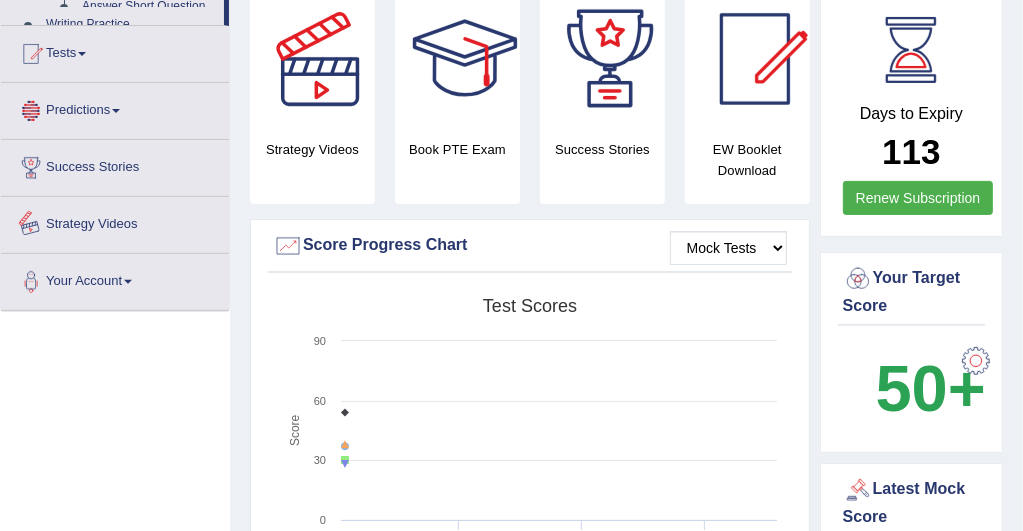 scroll, scrollTop: 608, scrollLeft: 0, axis: vertical 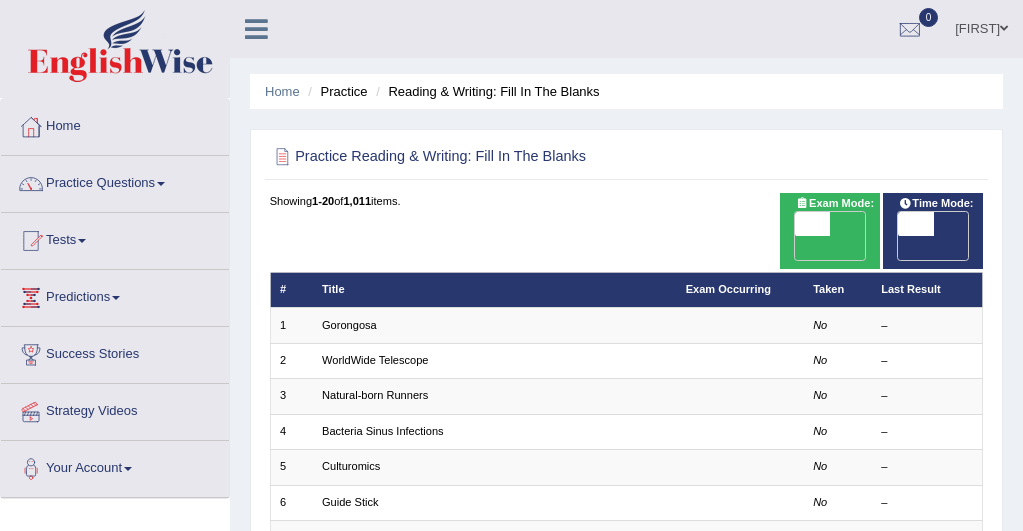 click on "Gorongosa" at bounding box center [349, 325] 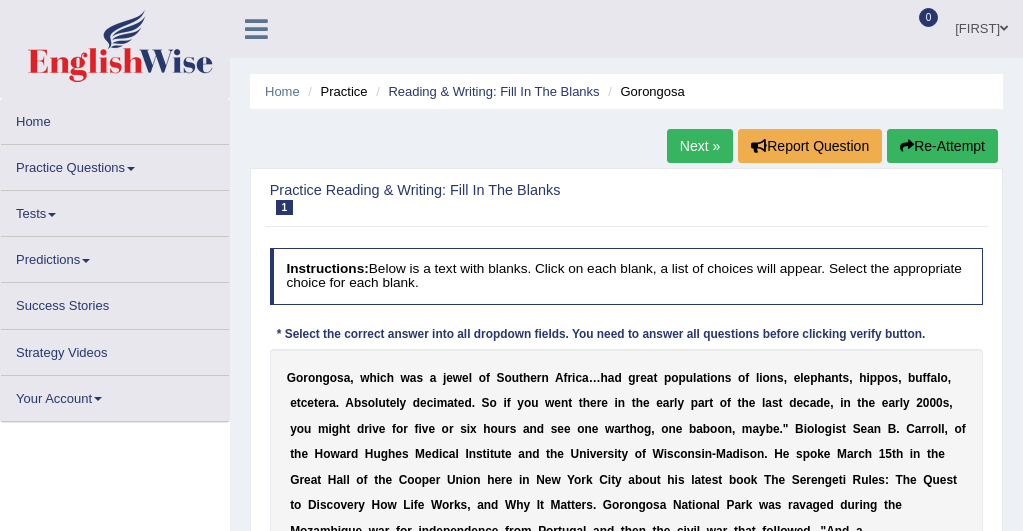 scroll, scrollTop: 72, scrollLeft: 0, axis: vertical 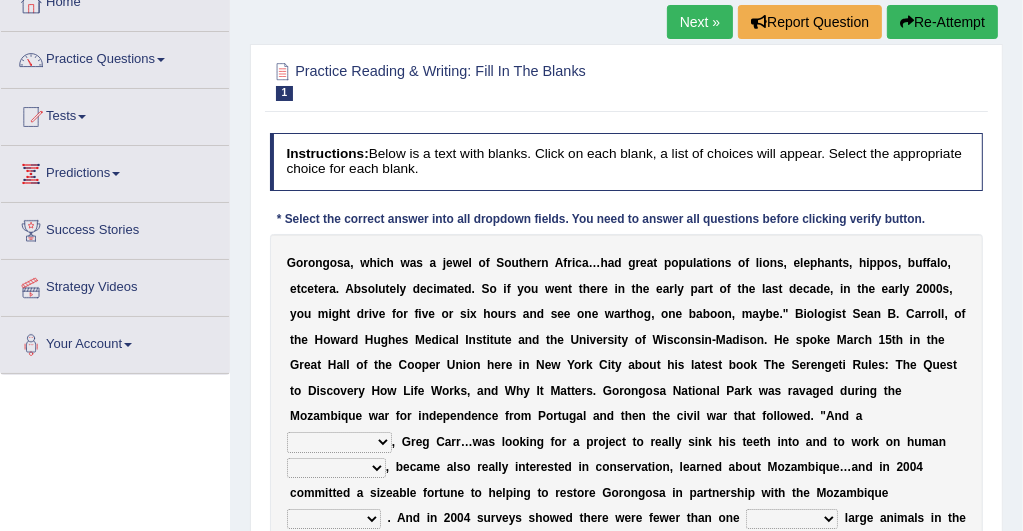 click on "passion solstice ballast philanthropist" at bounding box center (339, 442) 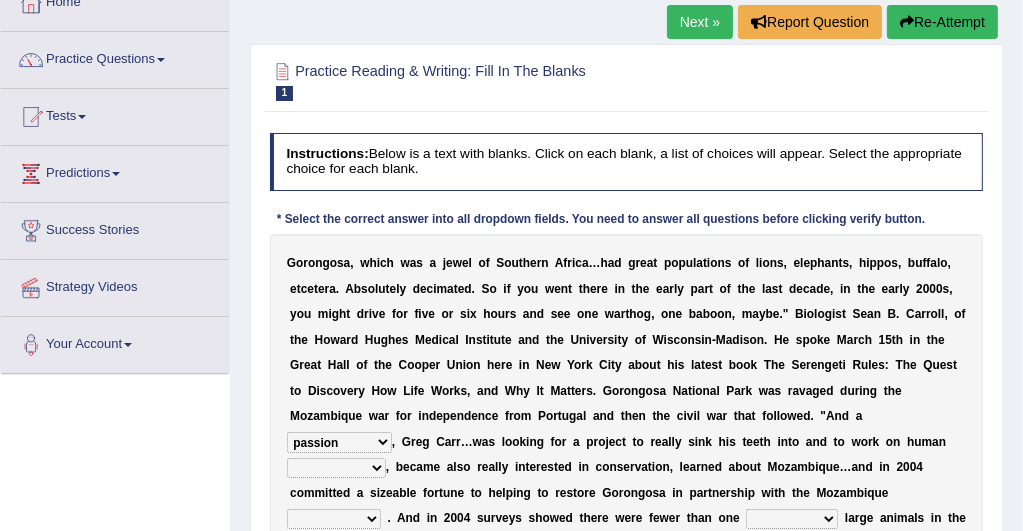 click on "passion solstice ballast philanthropist" at bounding box center (339, 442) 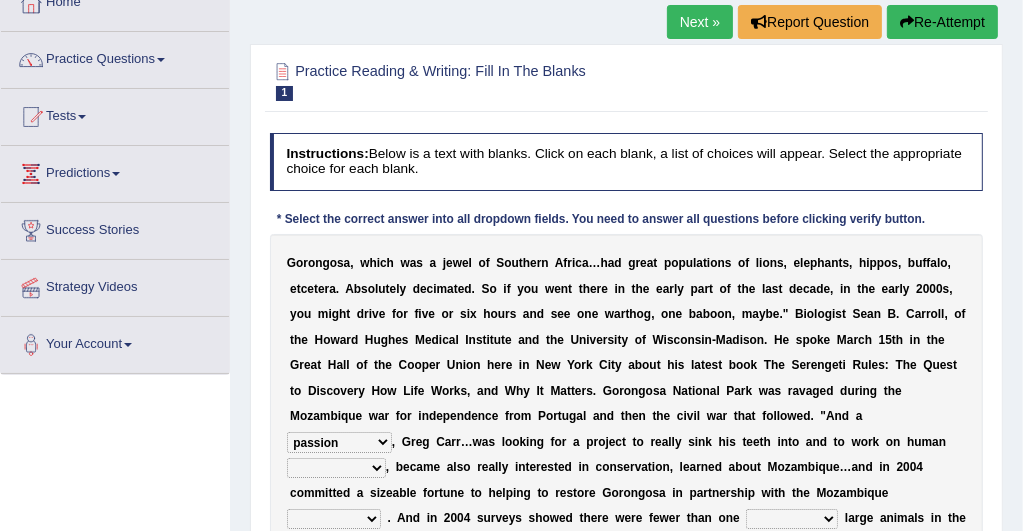 click on "negligence prevalence development malevolence" at bounding box center [336, 468] 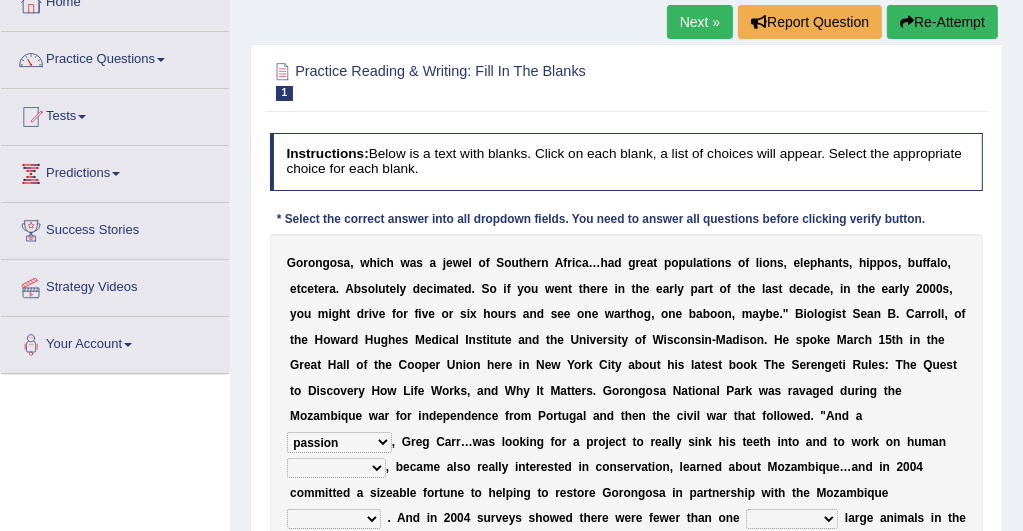 select on "development" 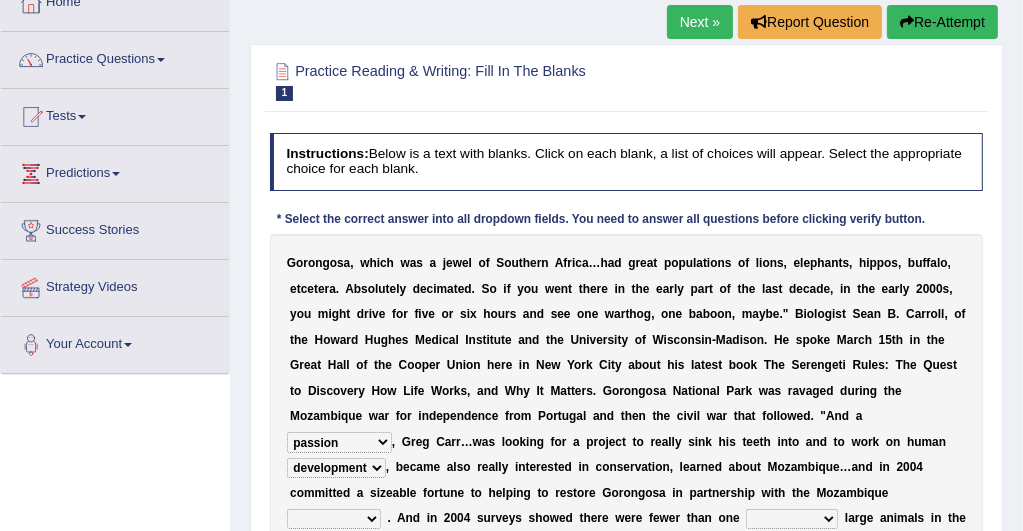 click on "negligence prevalence development malevolence" at bounding box center [336, 468] 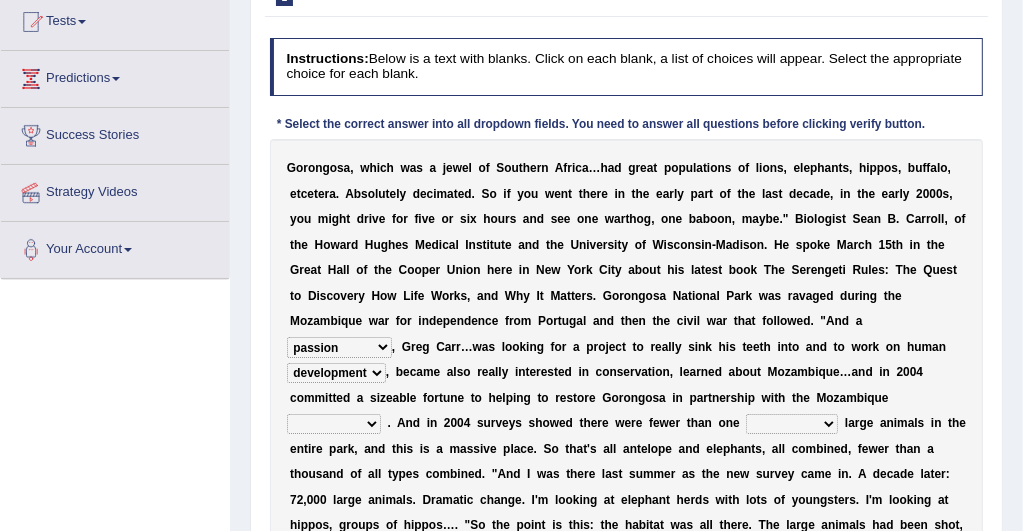 scroll, scrollTop: 244, scrollLeft: 0, axis: vertical 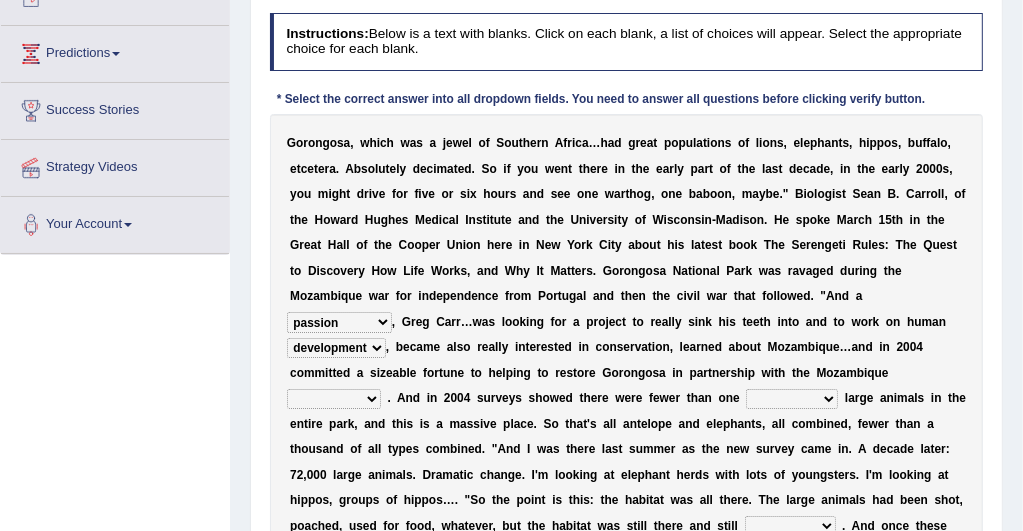 click on "parliament semanticist government journalist" at bounding box center [334, 399] 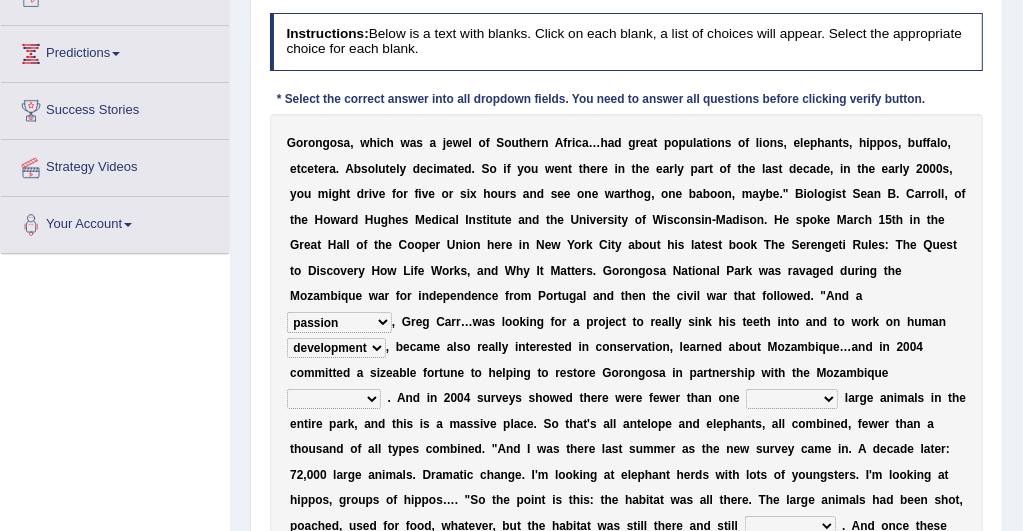 select on "parliament" 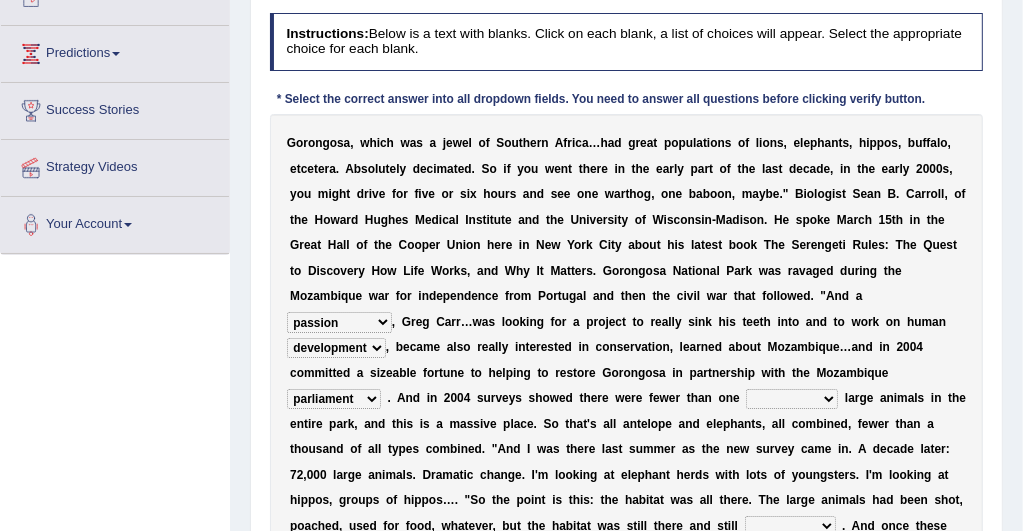 click on "parliament semanticist government journalist" at bounding box center (334, 399) 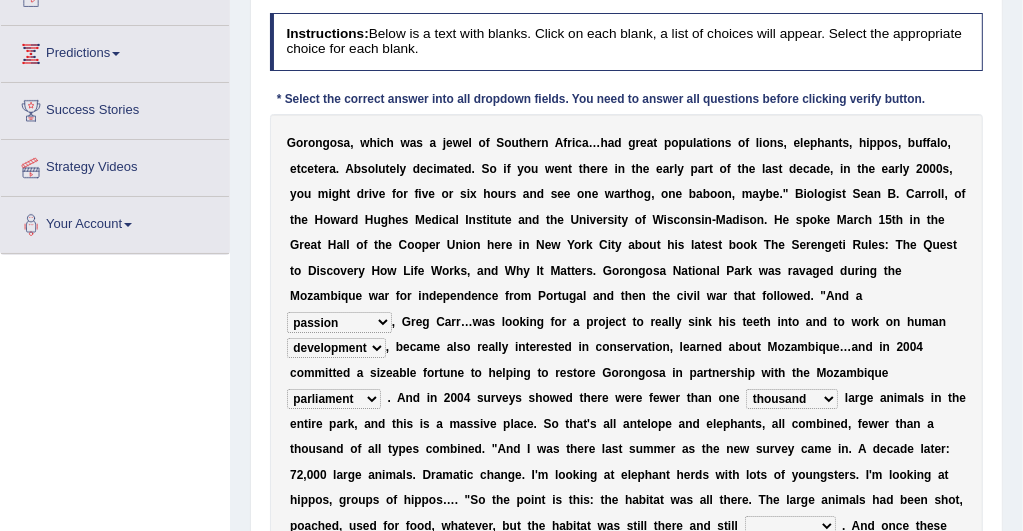 click on "deflowered embowered roundest thousand" at bounding box center [792, 399] 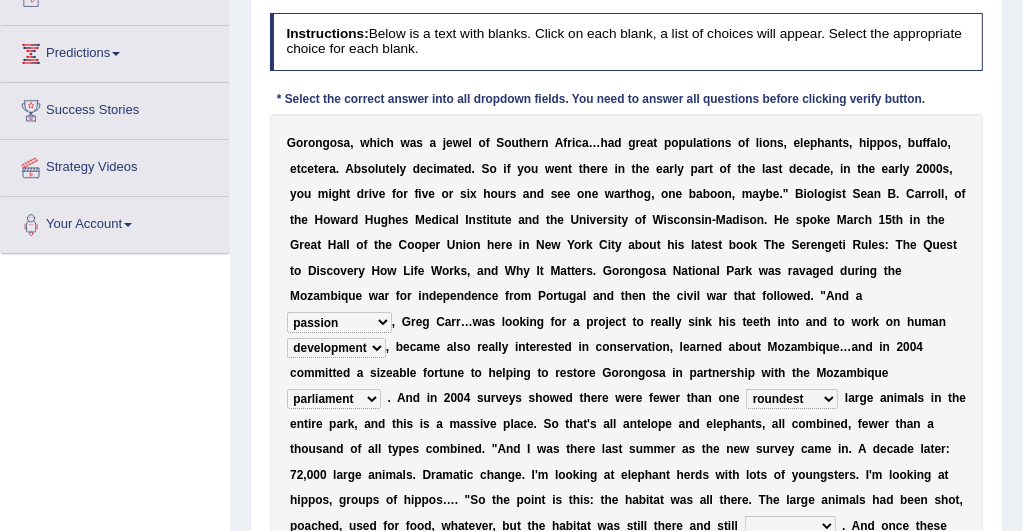 click on "deflowered embowered roundest thousand" at bounding box center (792, 399) 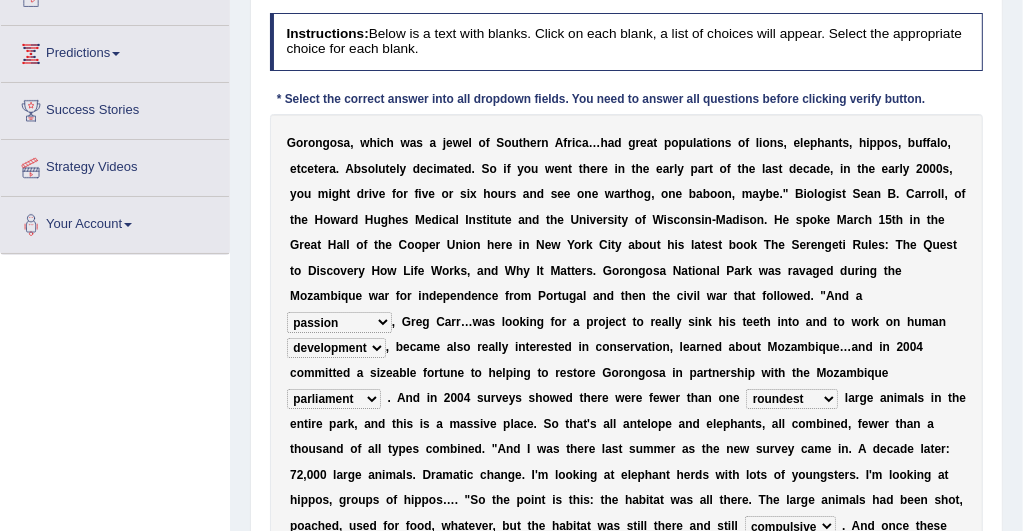 click on "assertive incidental compulsive productive" at bounding box center (790, 526) 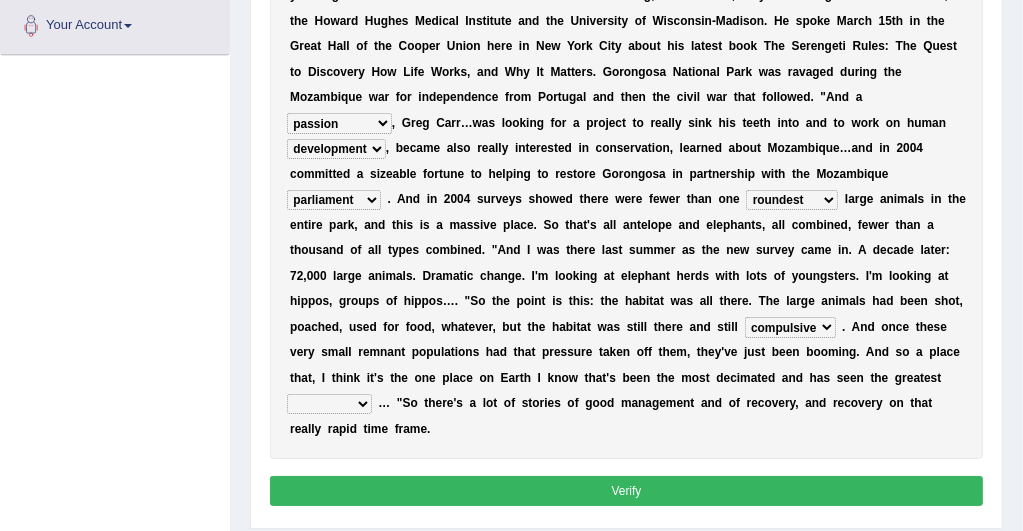 scroll, scrollTop: 444, scrollLeft: 0, axis: vertical 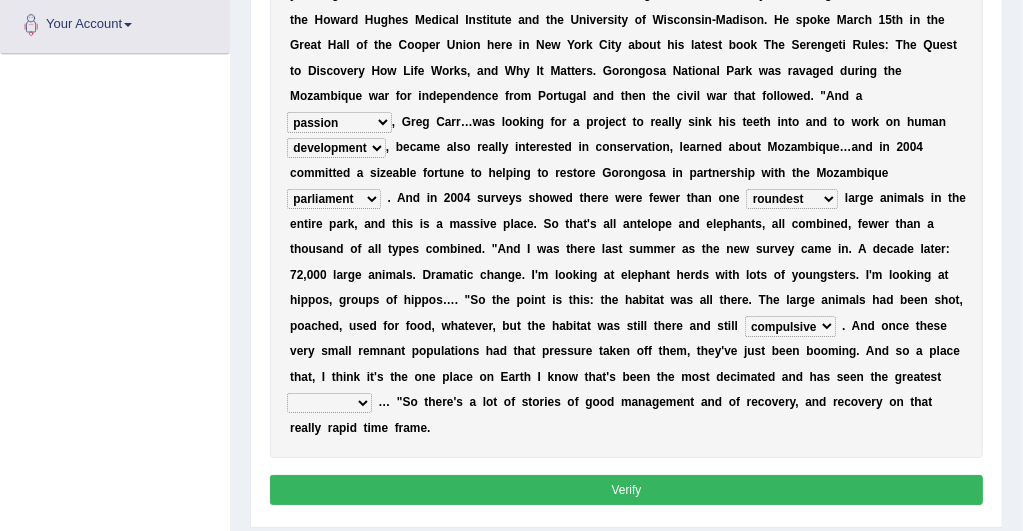 click on "recovery efficacy golly stumpy" at bounding box center [329, 403] 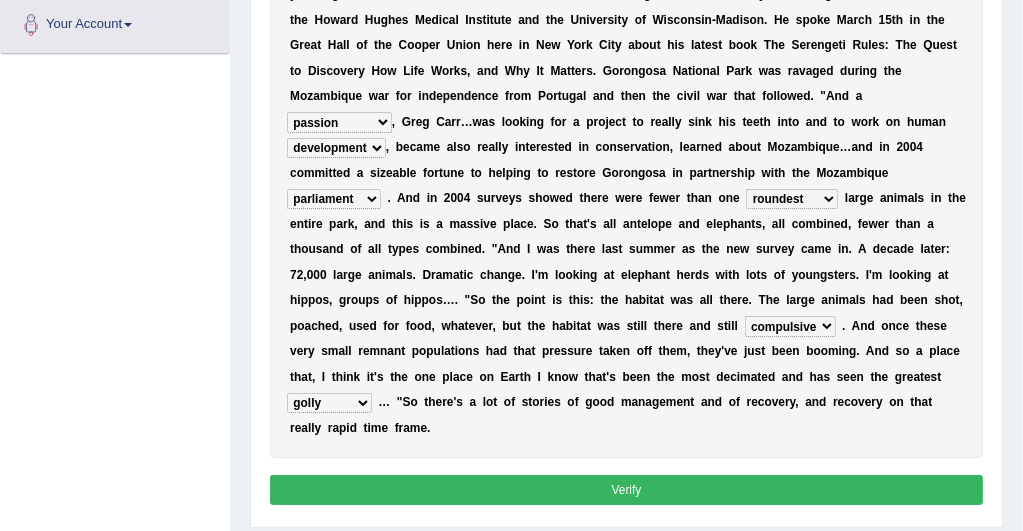 click on "recovery efficacy golly stumpy" at bounding box center (329, 403) 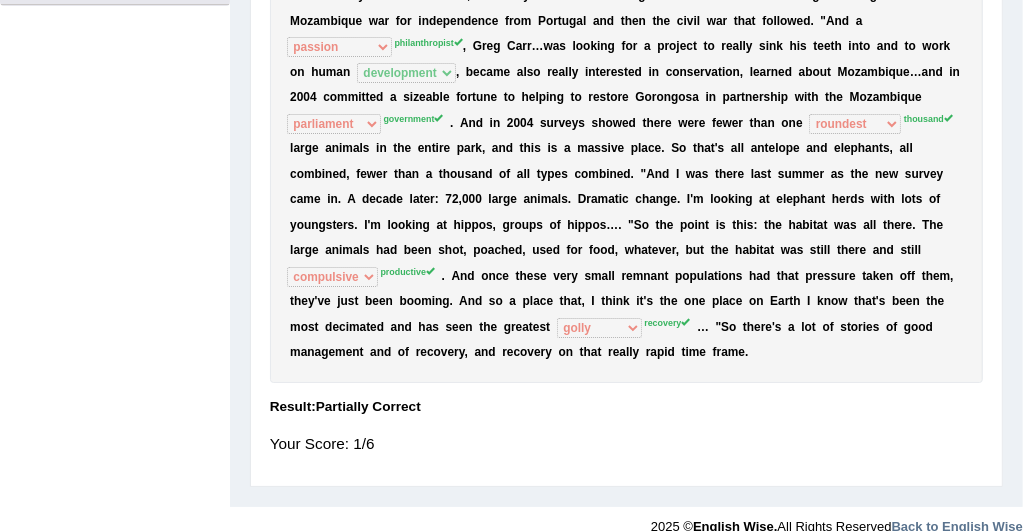 scroll, scrollTop: 519, scrollLeft: 0, axis: vertical 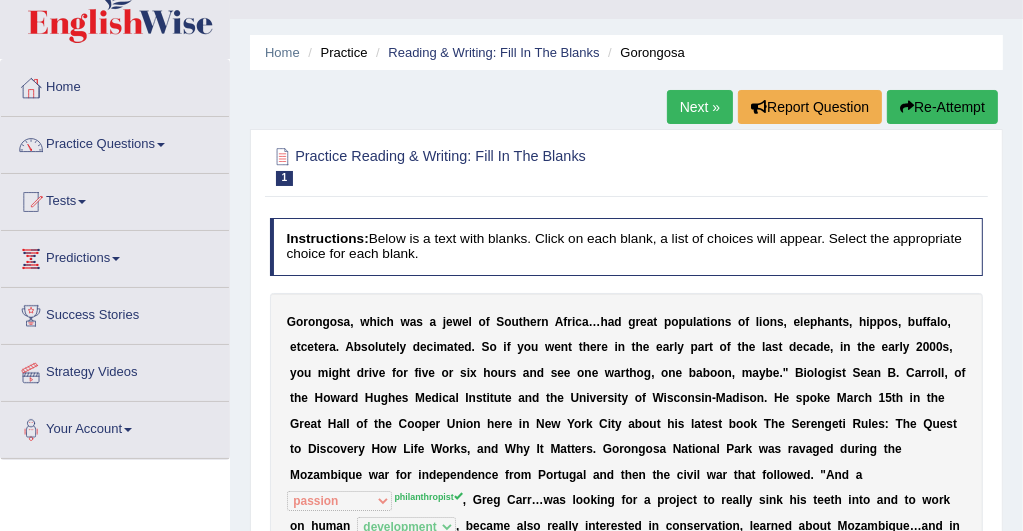 click on "Re-Attempt" at bounding box center [942, 107] 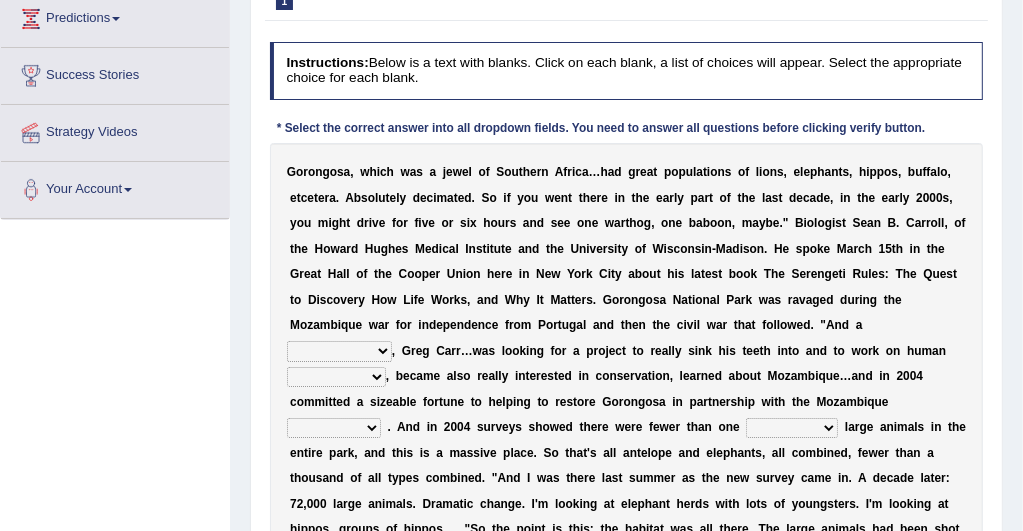 scroll, scrollTop: 279, scrollLeft: 0, axis: vertical 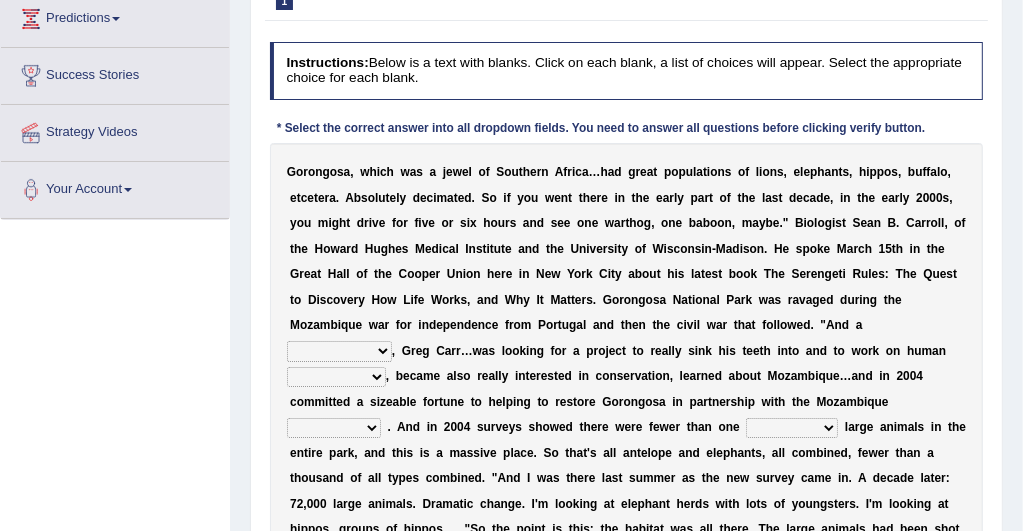 select on "ballast" 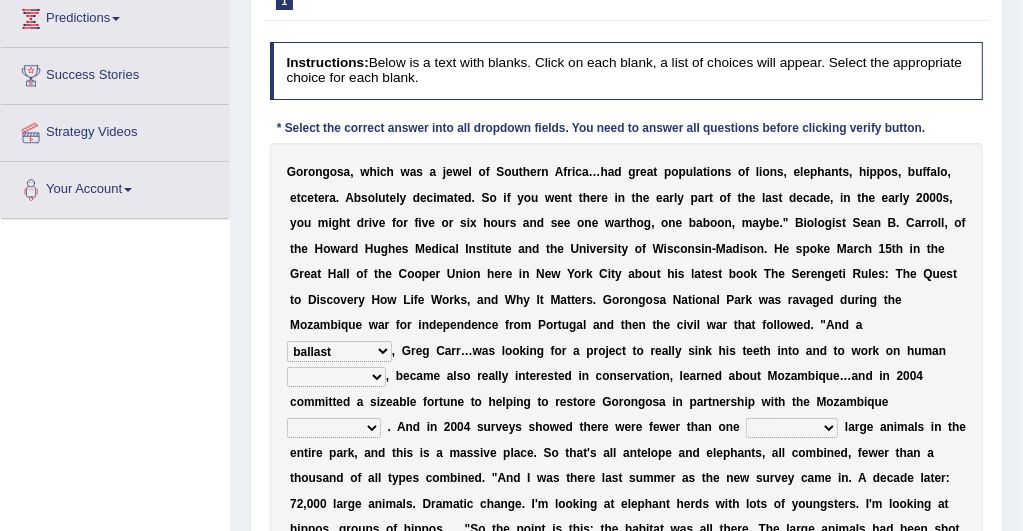click on "passion solstice ballast philanthropist" at bounding box center [339, 351] 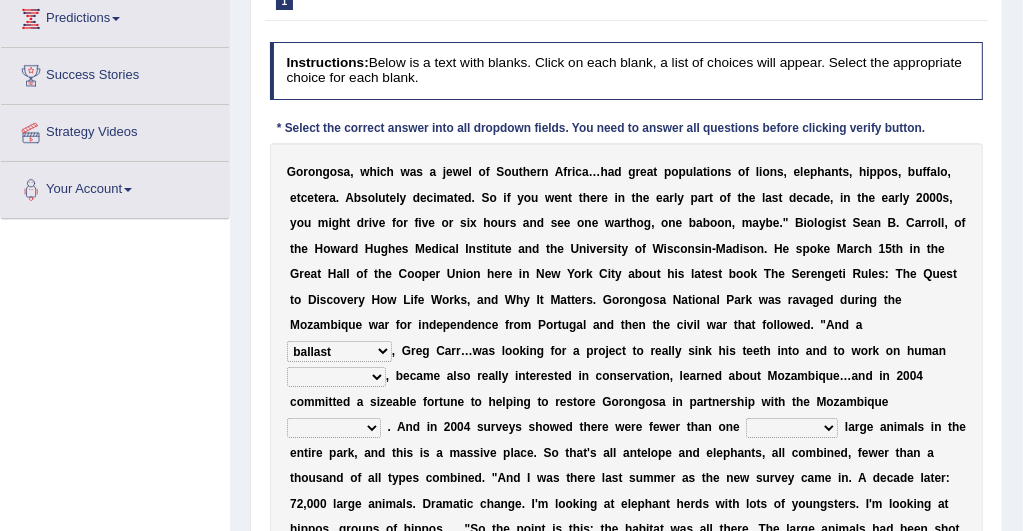 click on "negligence prevalence development malevolence" at bounding box center (336, 377) 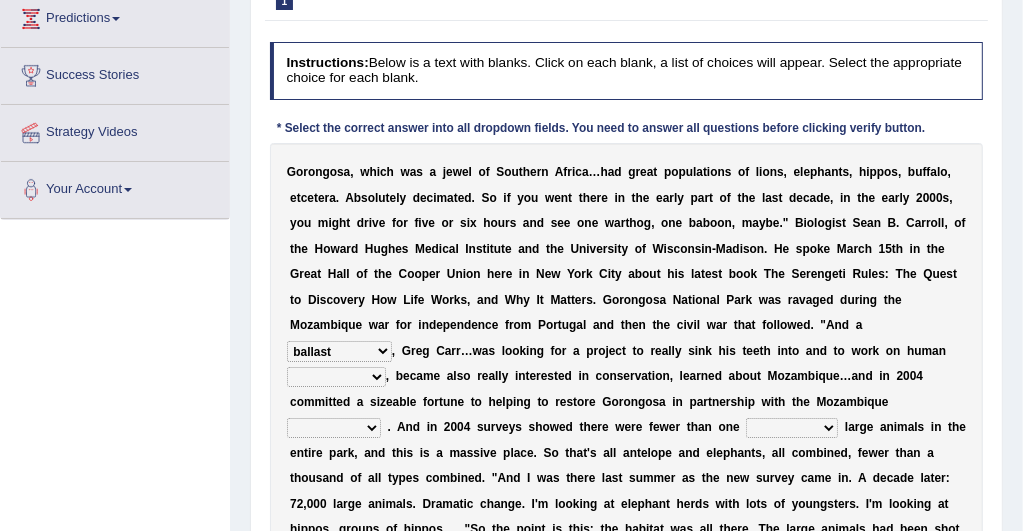 select on "development" 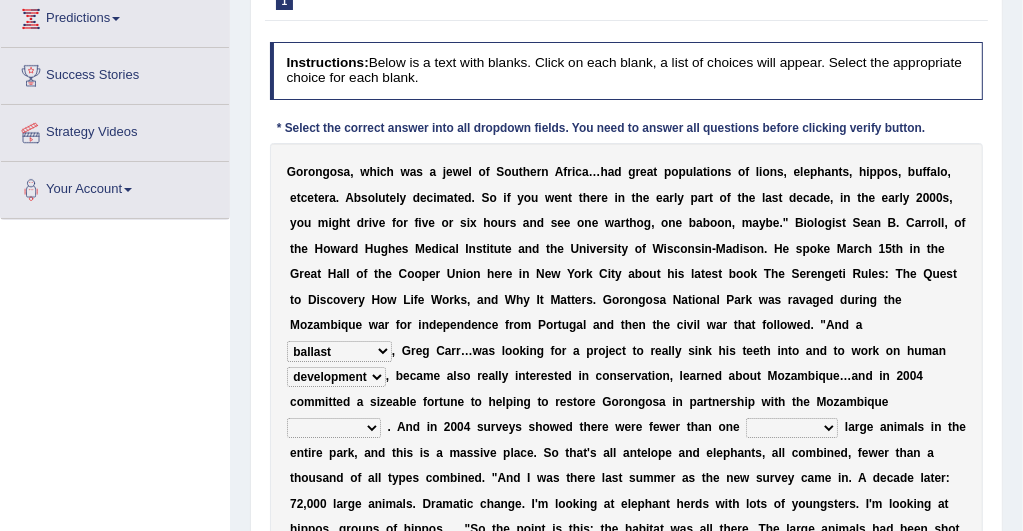 click on "negligence prevalence development malevolence" at bounding box center (336, 377) 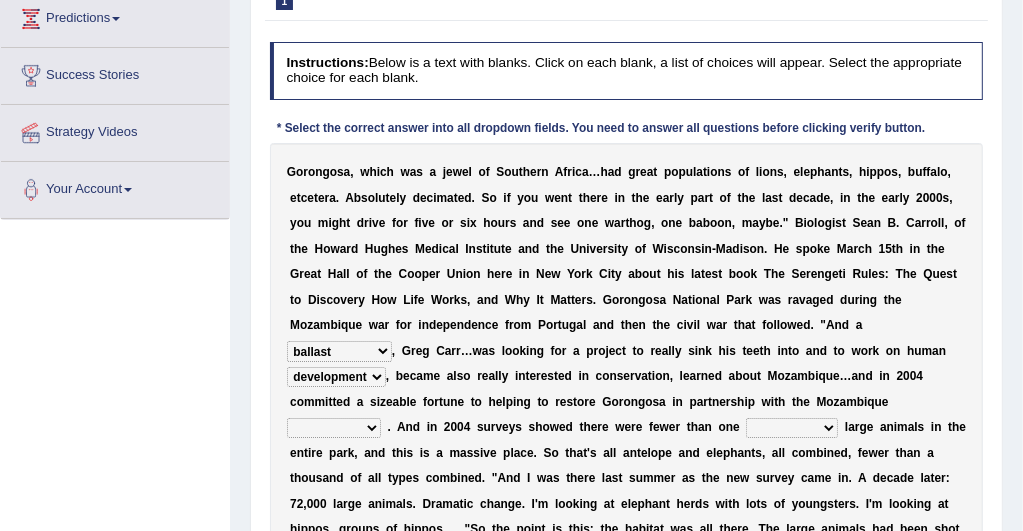 click on "parliament semanticist government journalist" at bounding box center [334, 428] 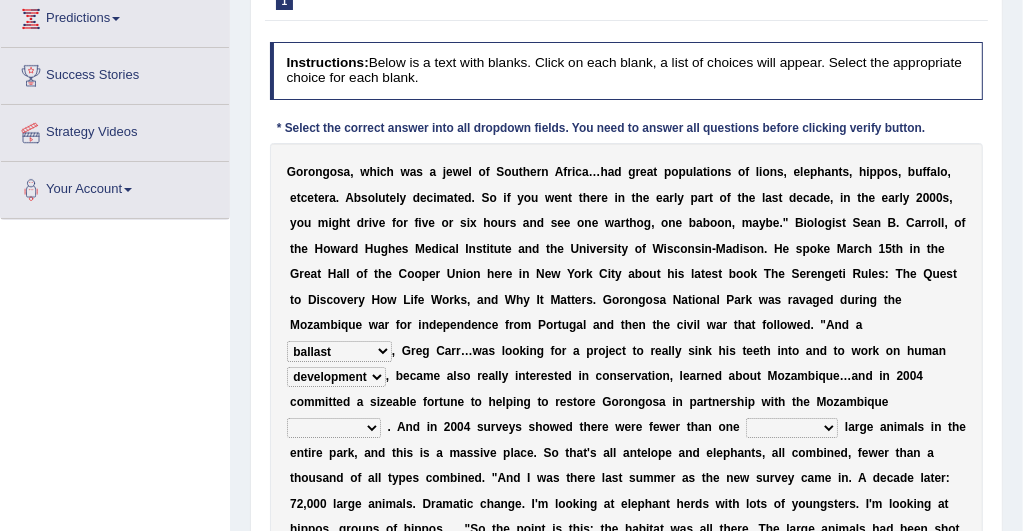 select on "government" 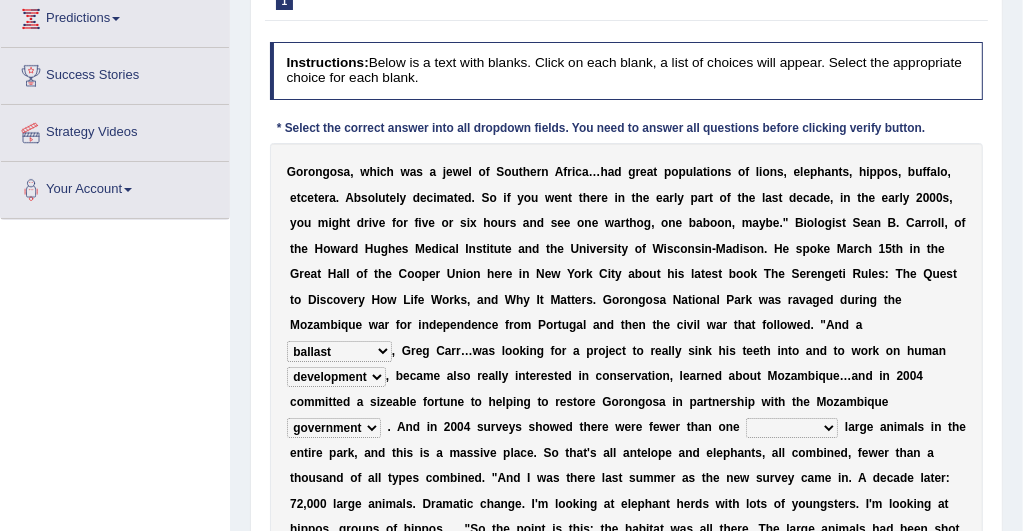 click on "parliament semanticist government journalist" at bounding box center [334, 428] 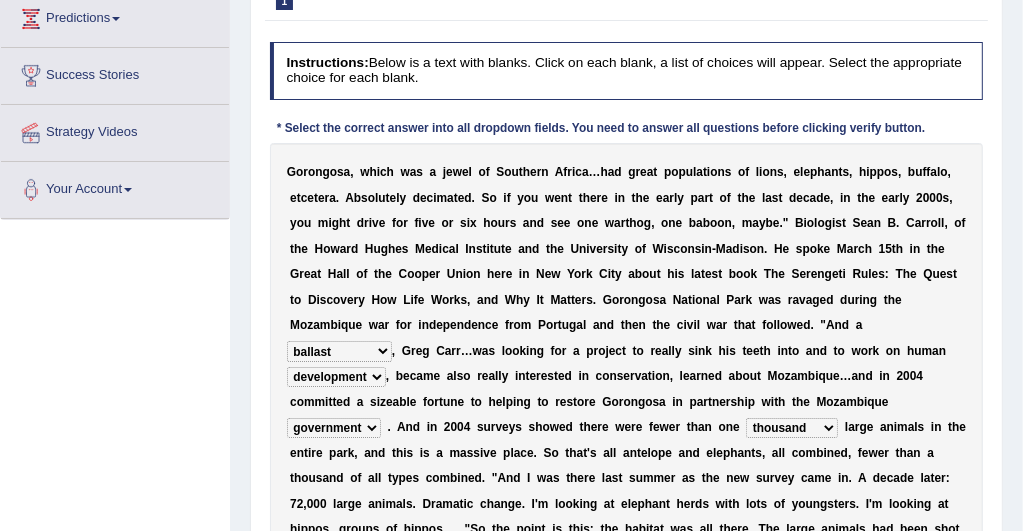 click on "deflowered embowered roundest thousand" at bounding box center (792, 428) 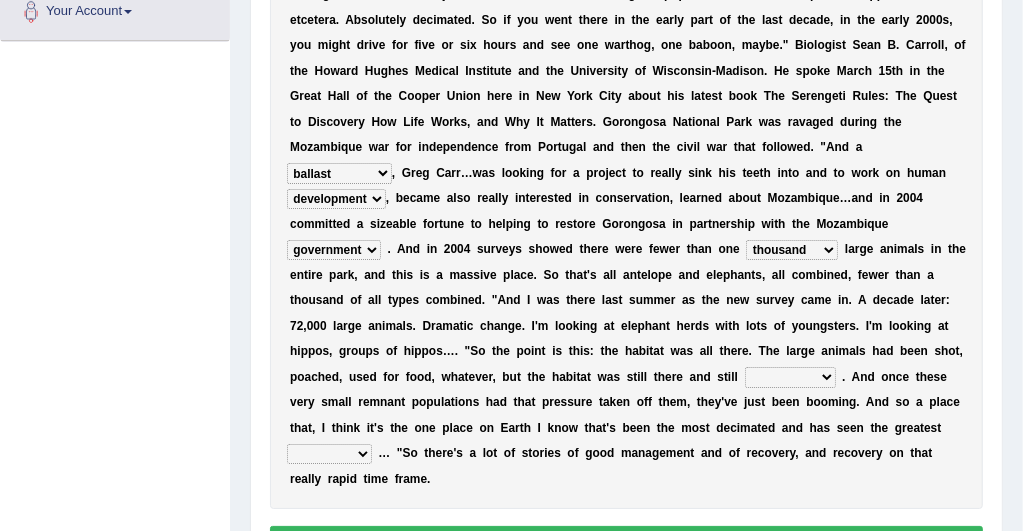 scroll, scrollTop: 479, scrollLeft: 0, axis: vertical 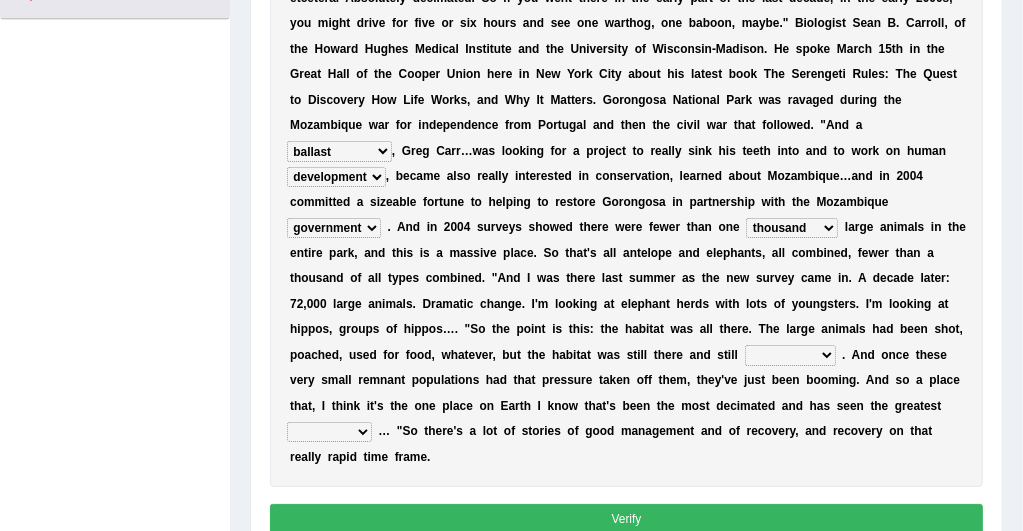 click on "assertive incidental compulsive productive" at bounding box center [790, 355] 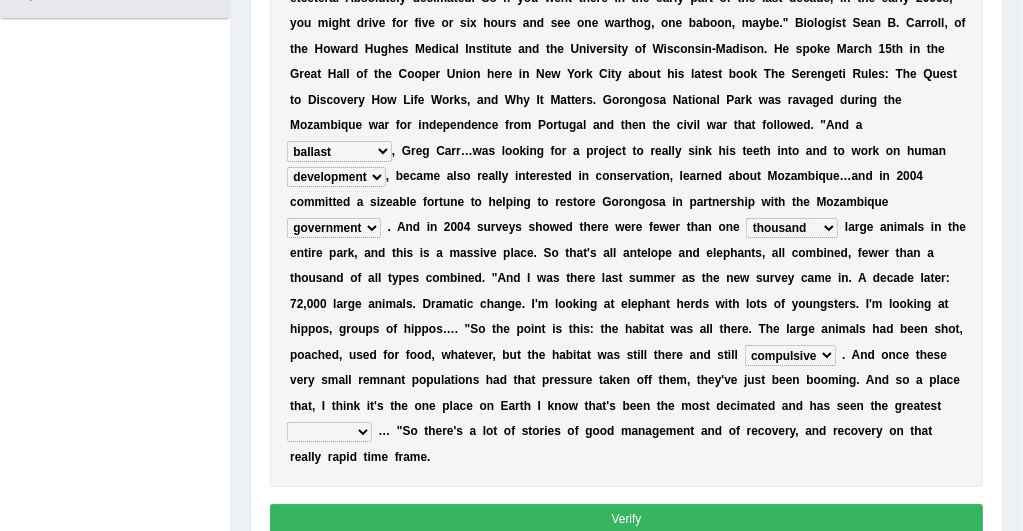 click on "assertive incidental compulsive productive" at bounding box center [790, 355] 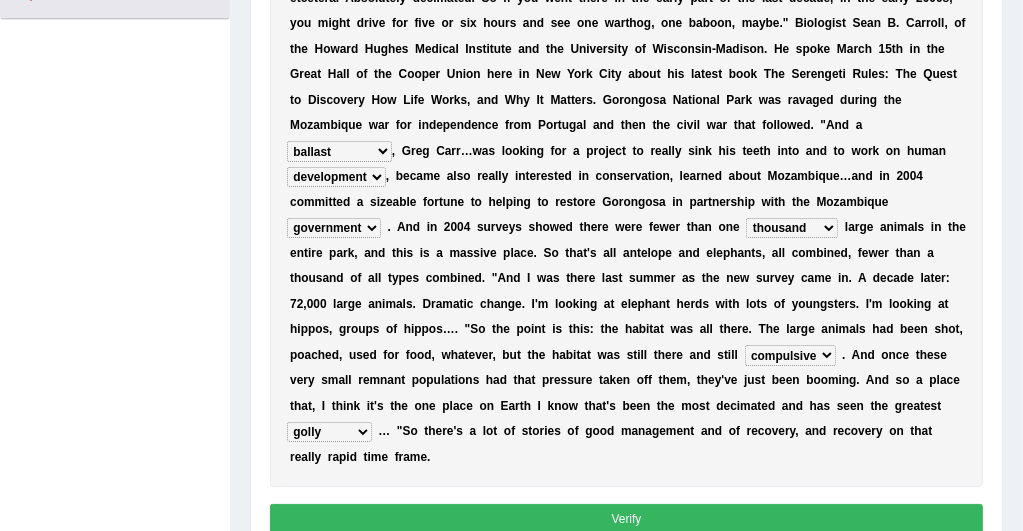 click on "recovery efficacy golly stumpy" at bounding box center [329, 432] 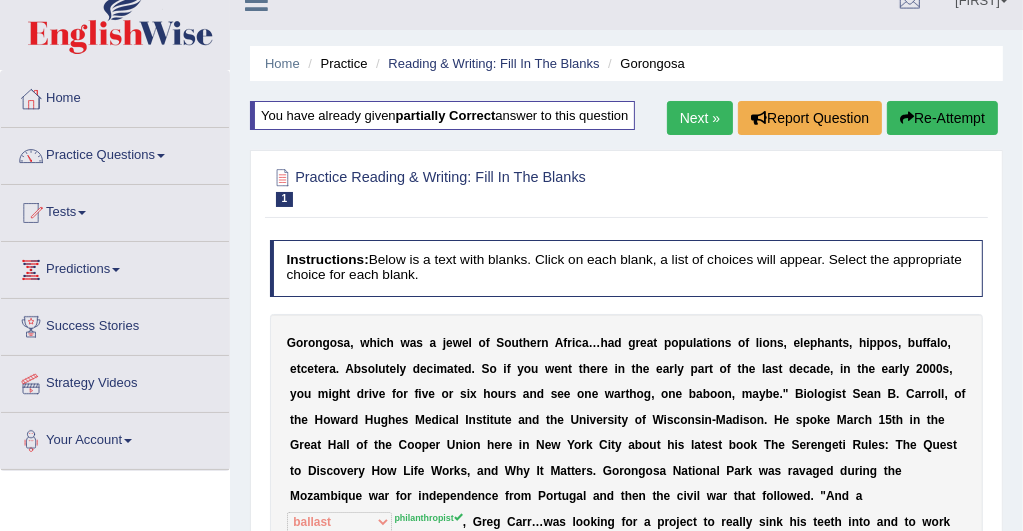 scroll, scrollTop: 0, scrollLeft: 0, axis: both 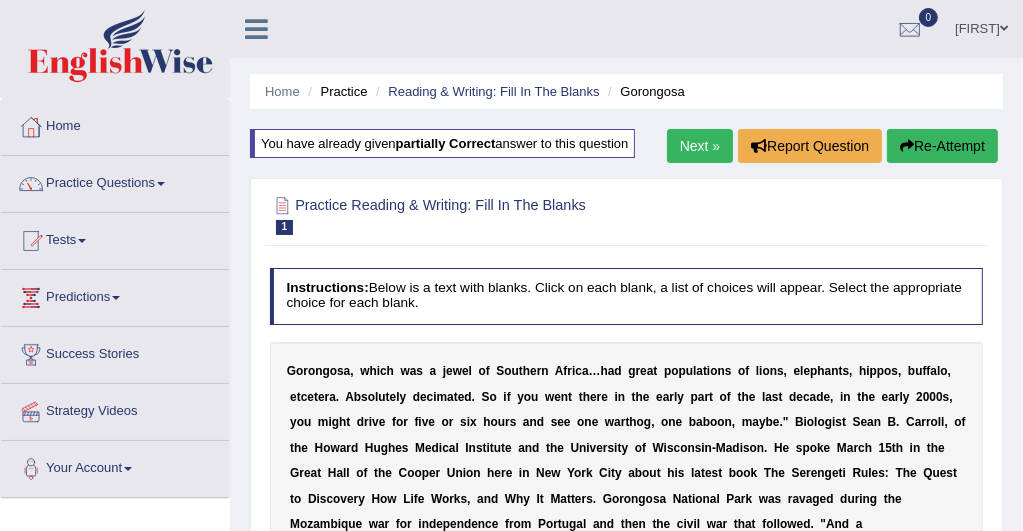click on "Re-Attempt" at bounding box center [942, 146] 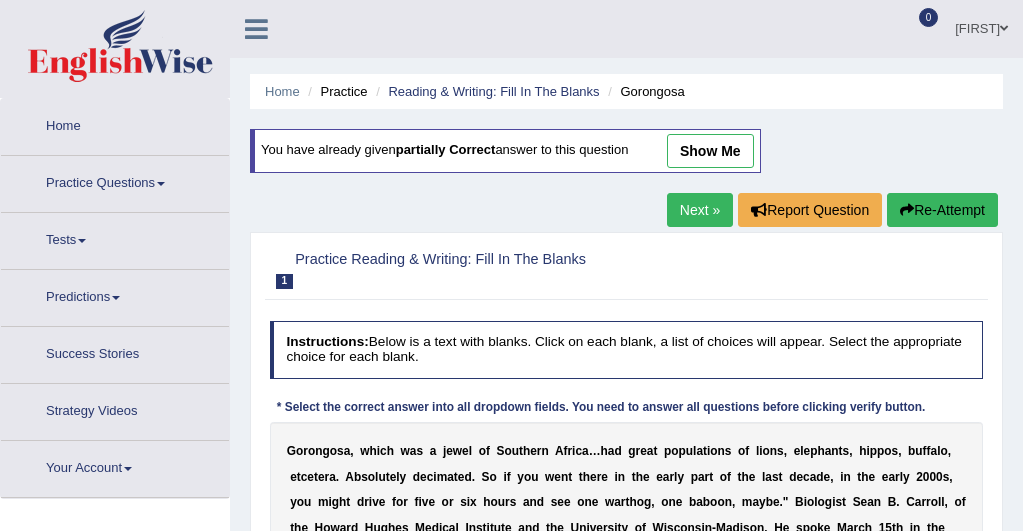 scroll, scrollTop: 0, scrollLeft: 0, axis: both 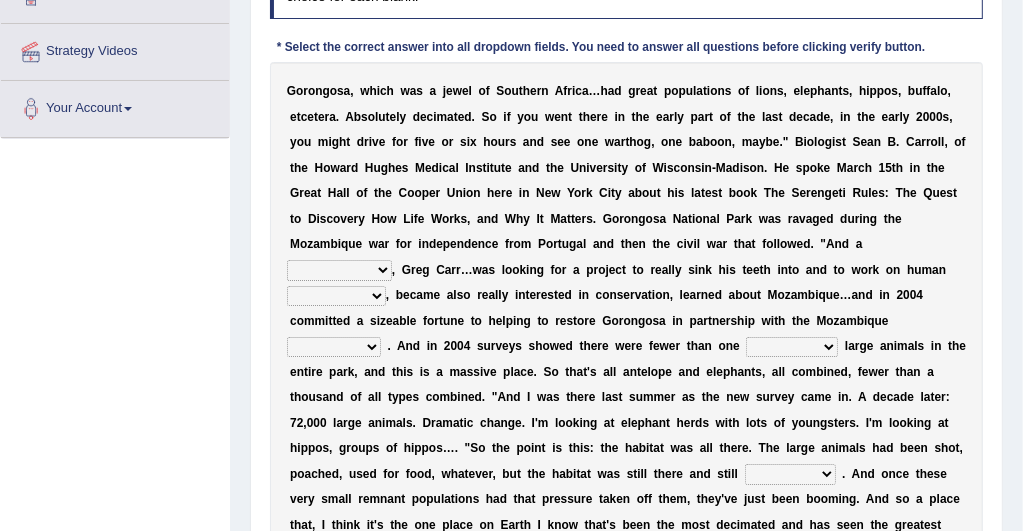 click on "passion solstice ballast philanthropist" at bounding box center (339, 270) 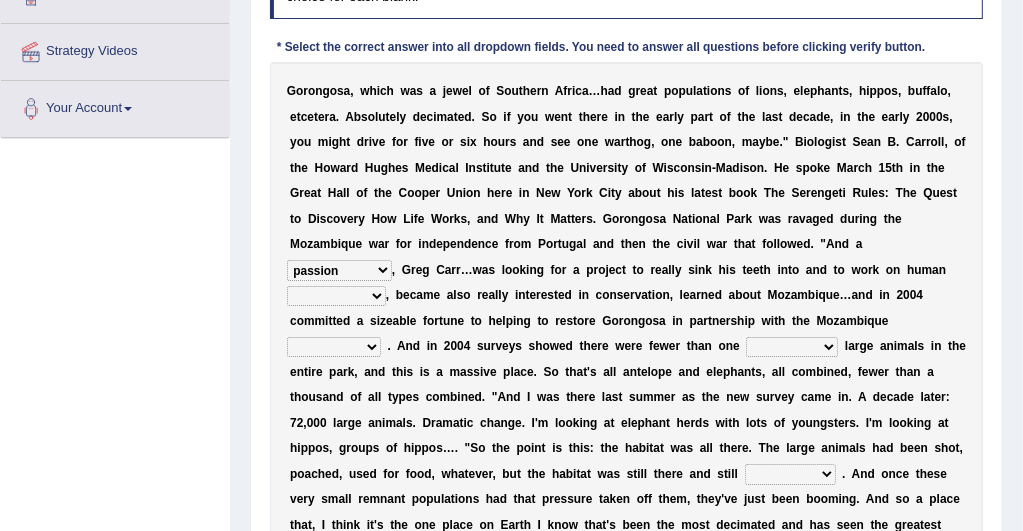 click on "passion solstice ballast philanthropist" at bounding box center (339, 270) 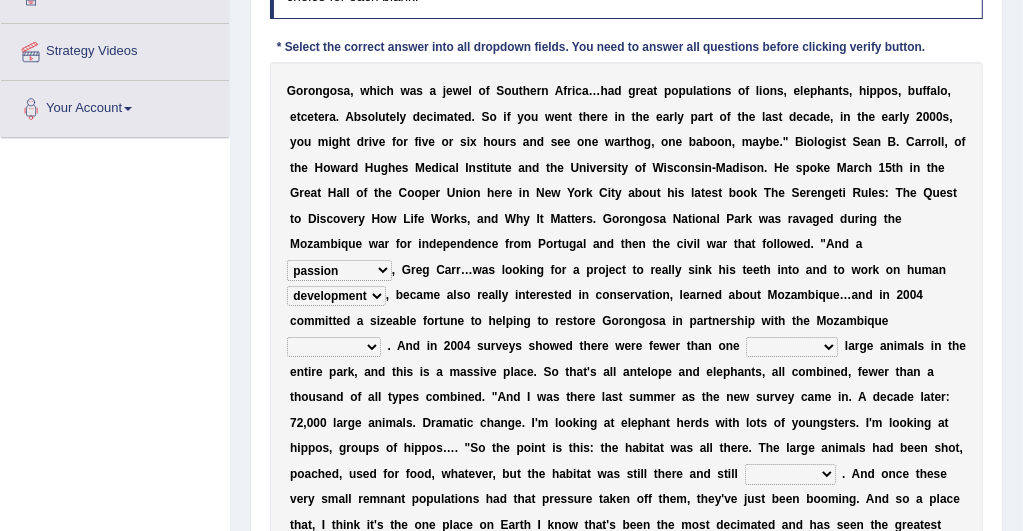 click on "negligence prevalence development malevolence" at bounding box center (336, 296) 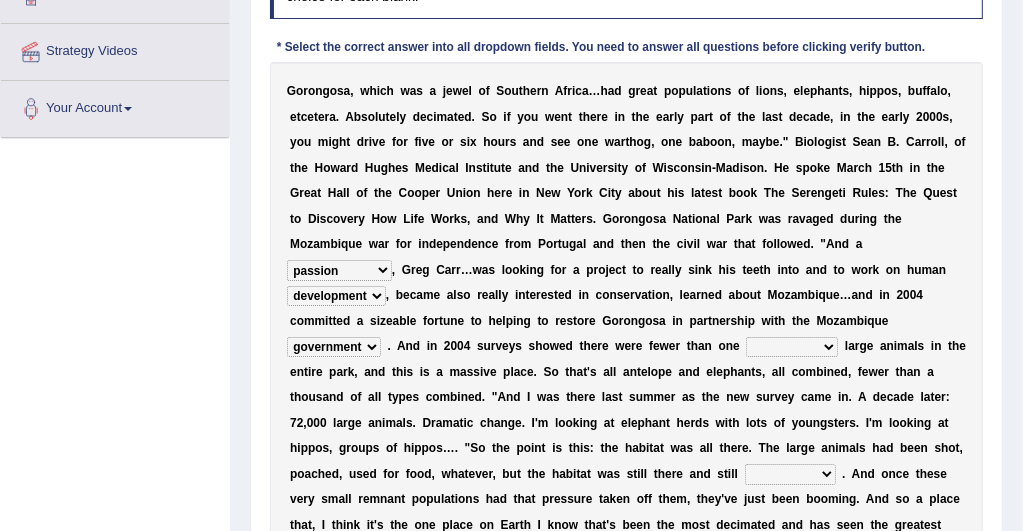 click on "parliament semanticist government journalist" at bounding box center (334, 347) 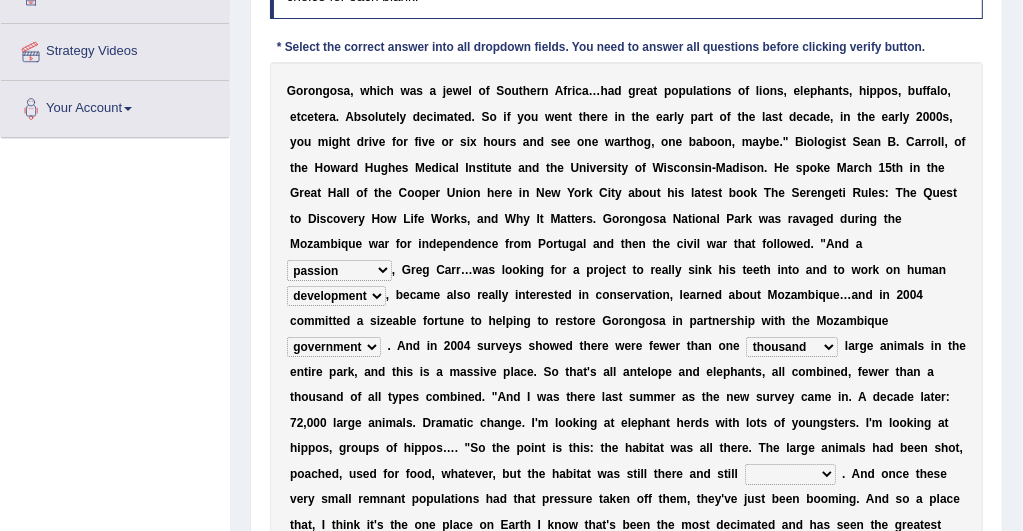 click on "deflowered embowered roundest thousand" at bounding box center [792, 347] 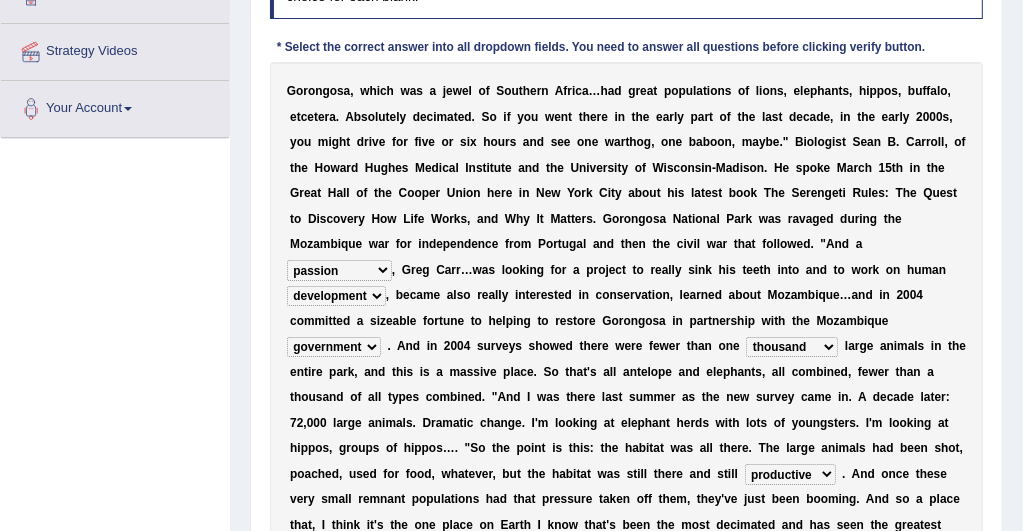 click on "assertive incidental compulsive productive" at bounding box center (790, 474) 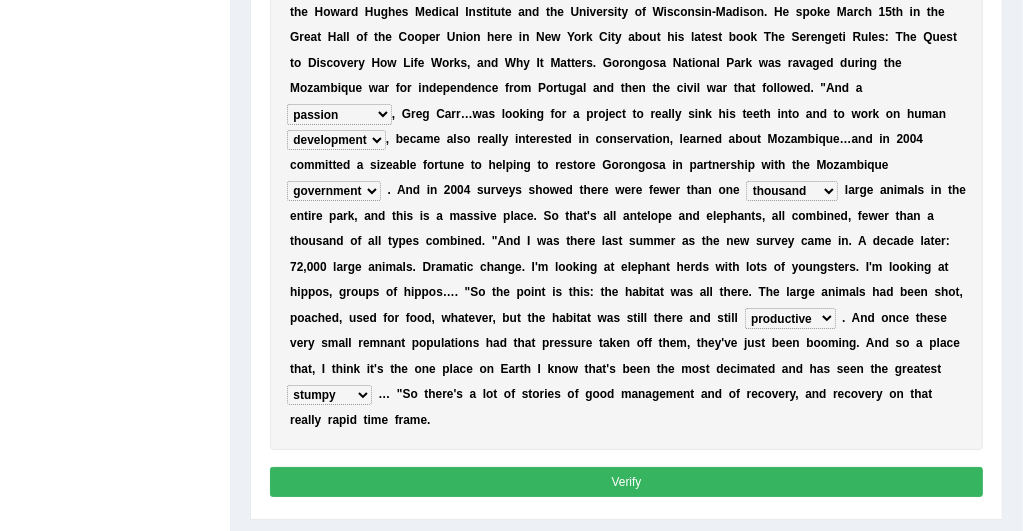 scroll, scrollTop: 519, scrollLeft: 0, axis: vertical 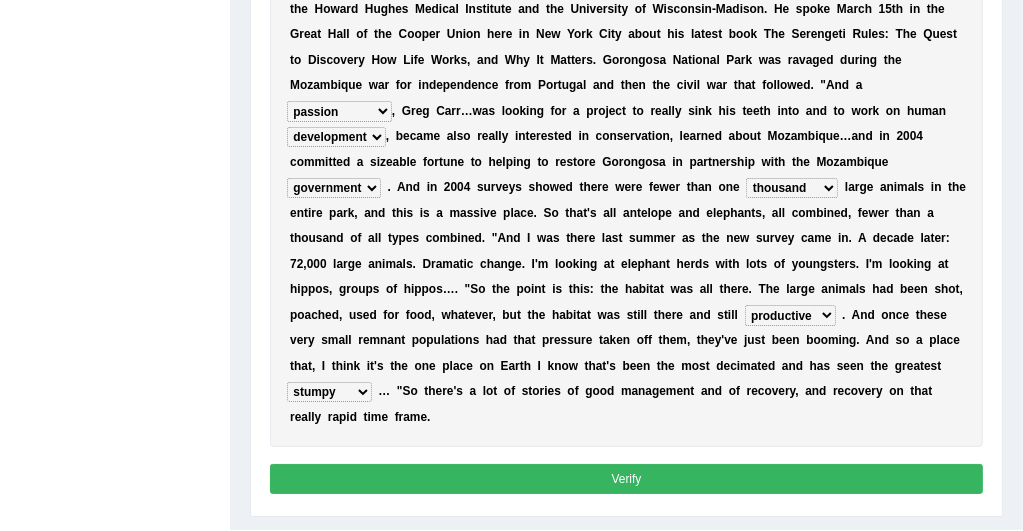 click on "Verify" at bounding box center (627, 478) 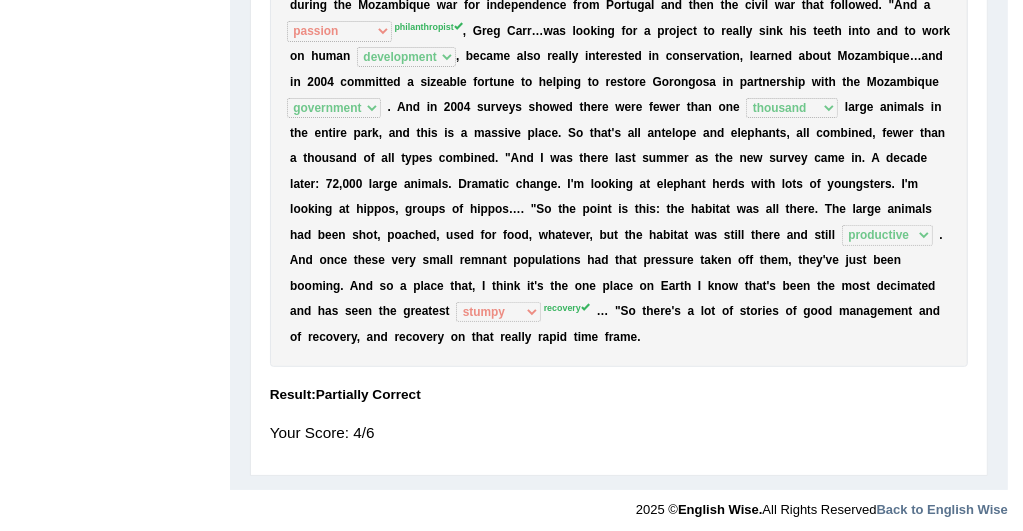 scroll, scrollTop: 440, scrollLeft: 0, axis: vertical 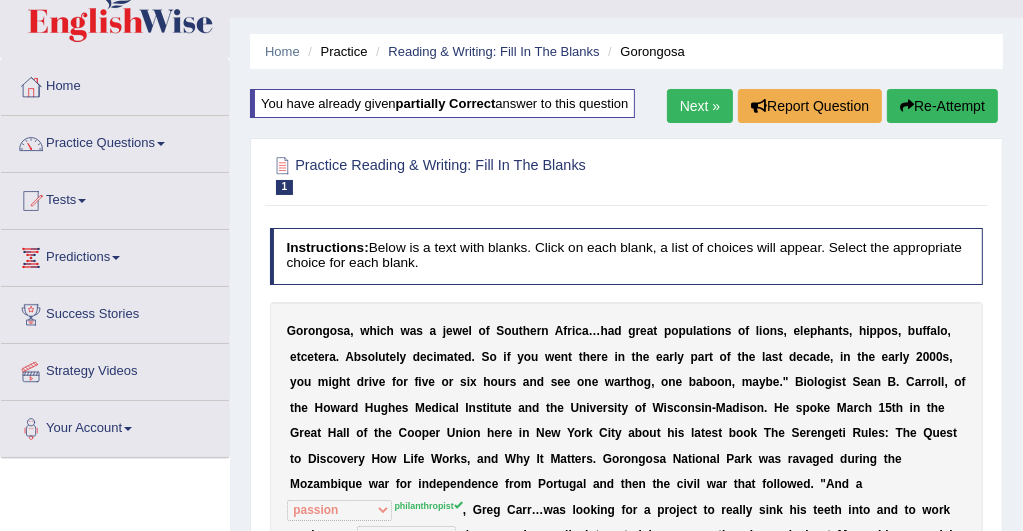 click on "Next »" at bounding box center (700, 106) 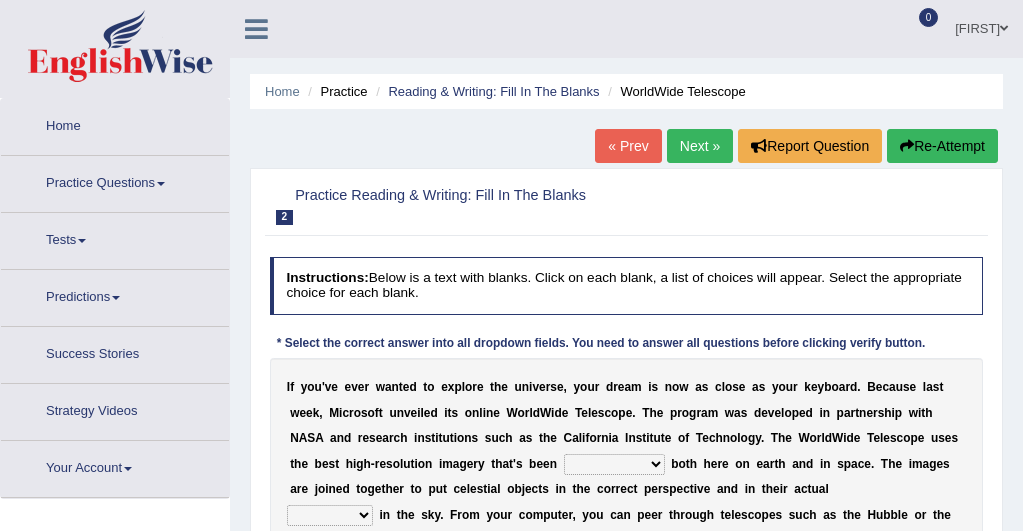scroll, scrollTop: 0, scrollLeft: 0, axis: both 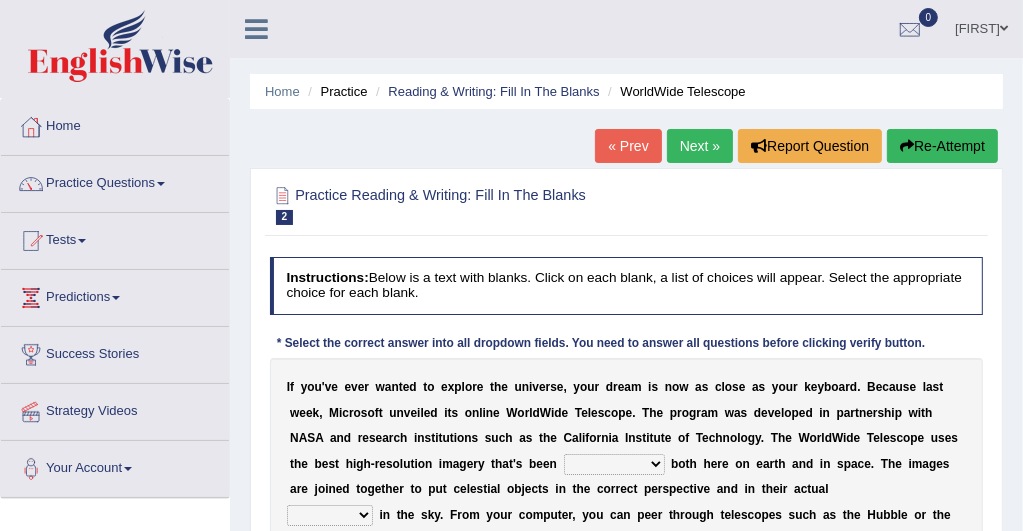 click on "degraded ascended remonstrated generated" at bounding box center [614, 464] 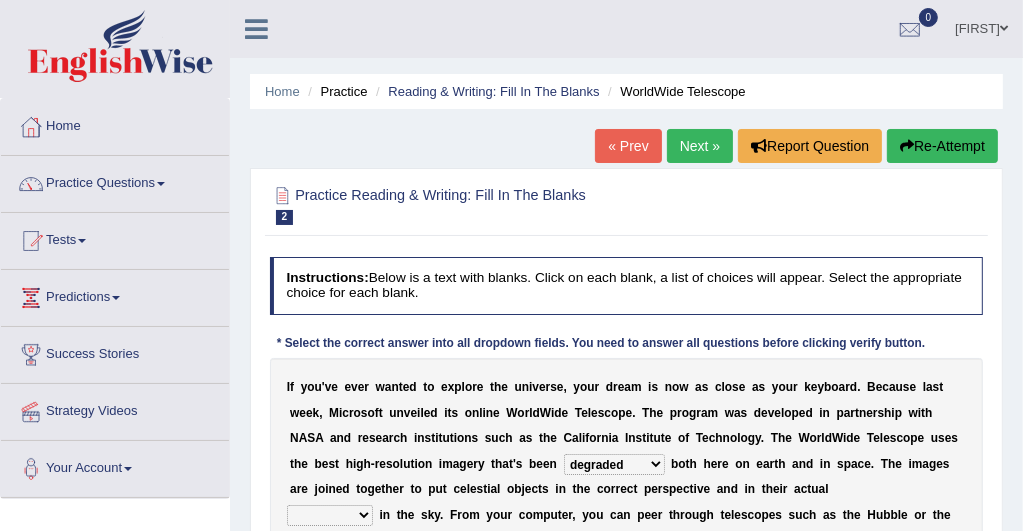 click on "degraded ascended remonstrated generated" at bounding box center (614, 464) 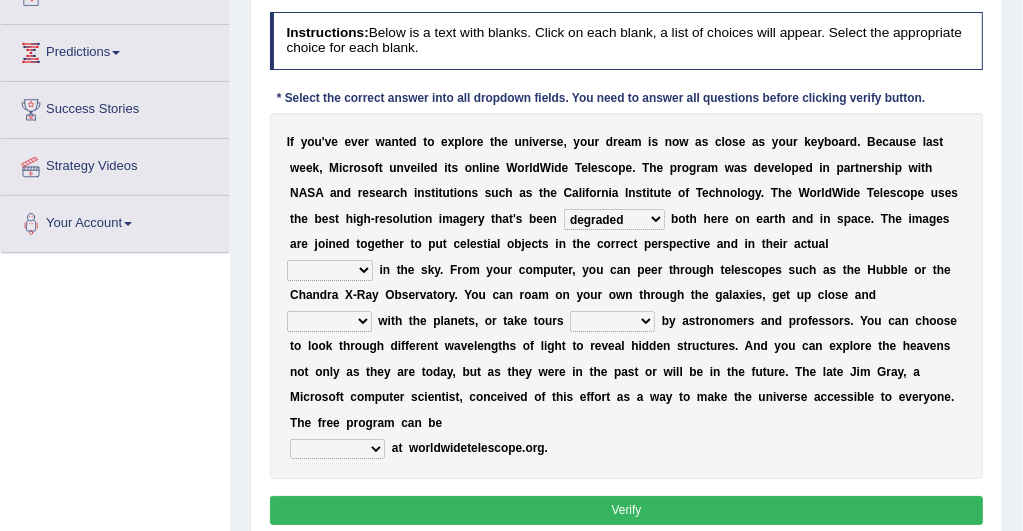 scroll, scrollTop: 280, scrollLeft: 0, axis: vertical 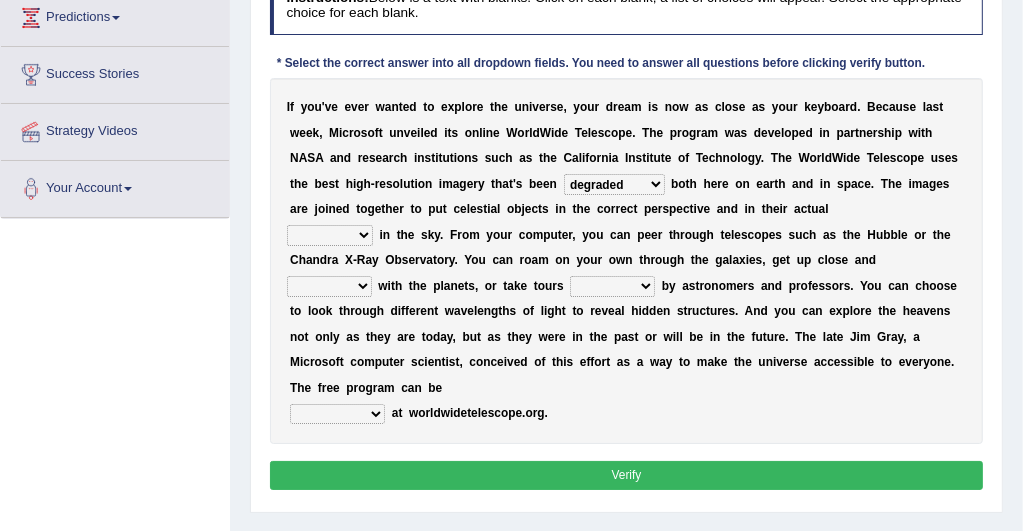 click on "aspects parts conditions positions" at bounding box center [330, 235] 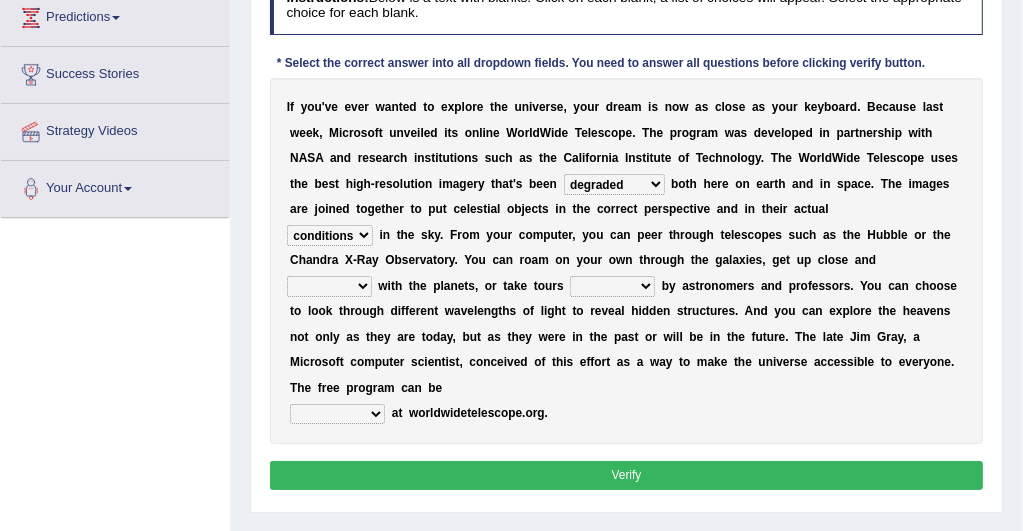 click on "aspects parts conditions positions" at bounding box center [330, 235] 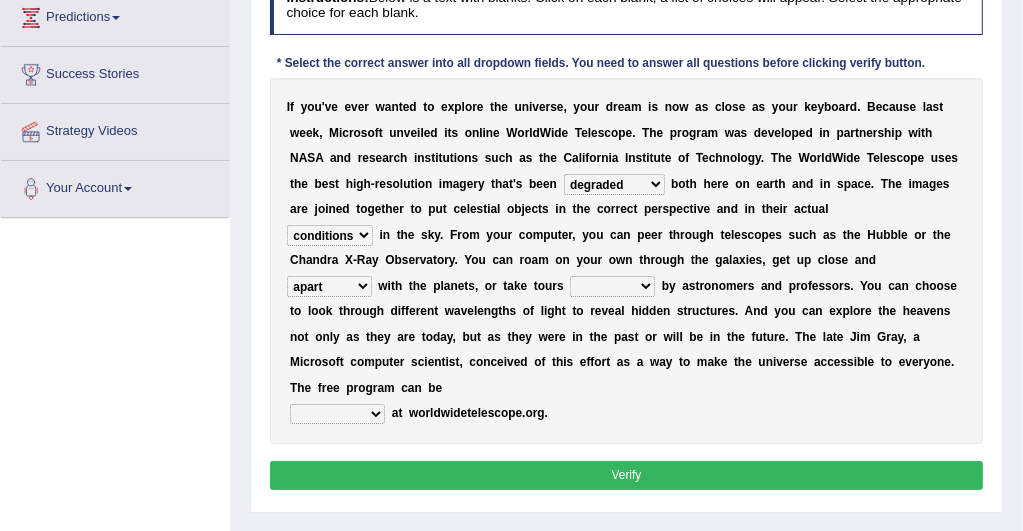 click on "personal individual apart polite" at bounding box center [329, 286] 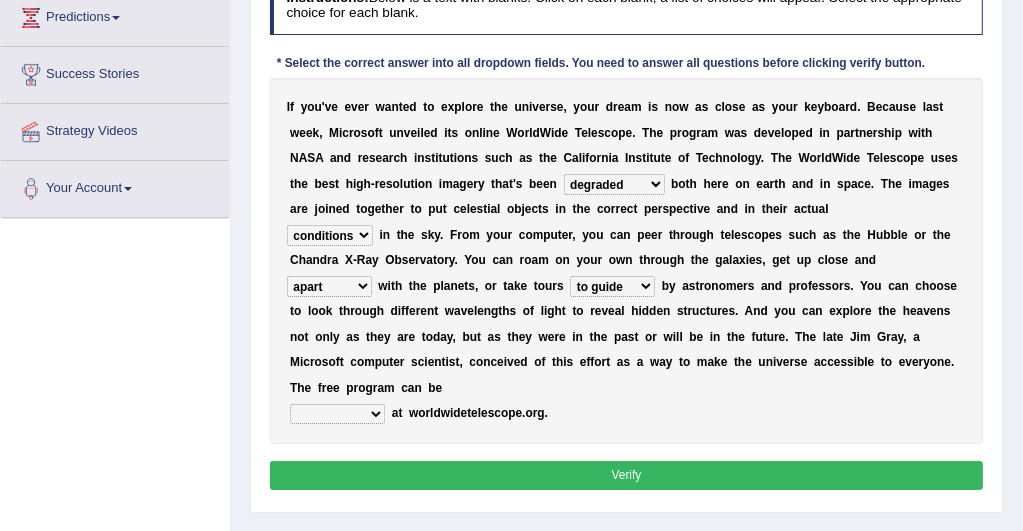 click on "guide guided guiding to guide" at bounding box center (612, 286) 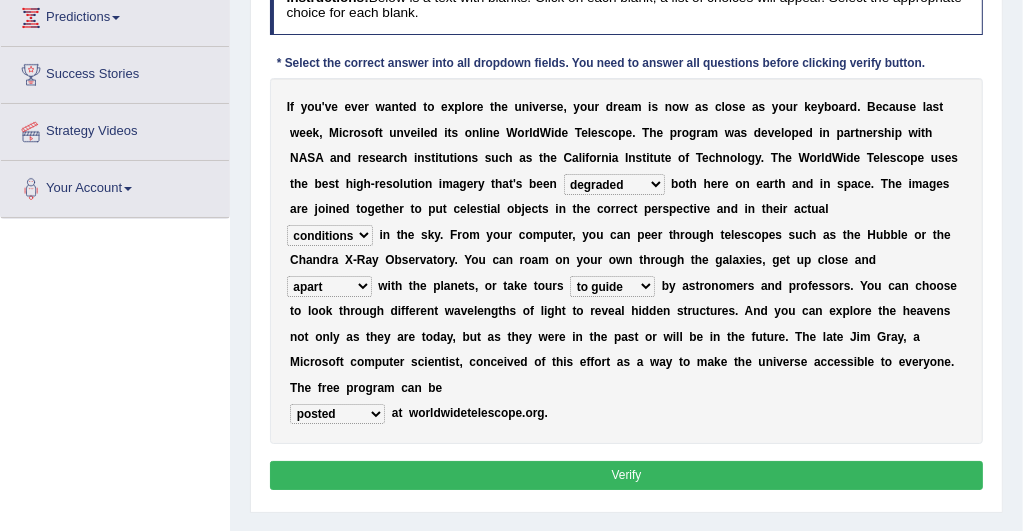 click on "upheld downloaded loaded posted" at bounding box center (337, 414) 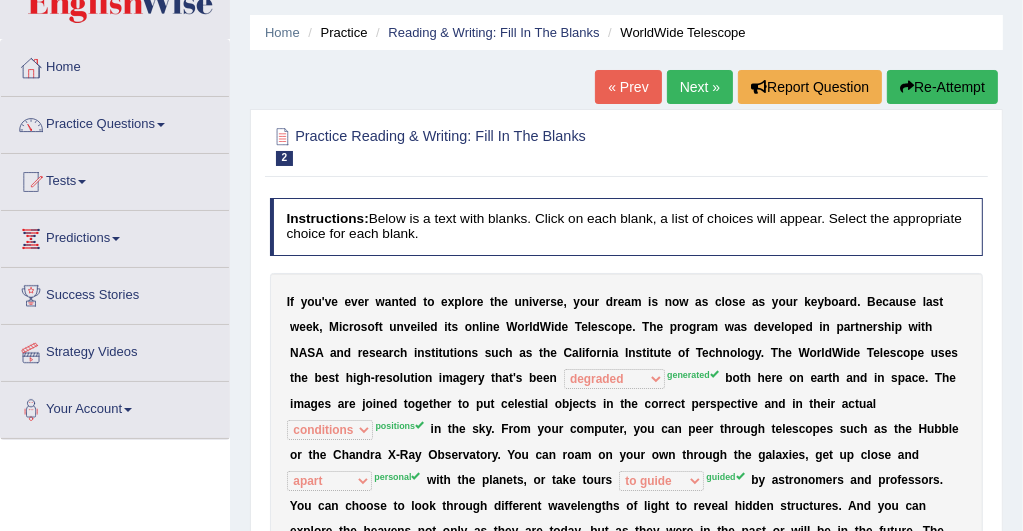 scroll, scrollTop: 40, scrollLeft: 0, axis: vertical 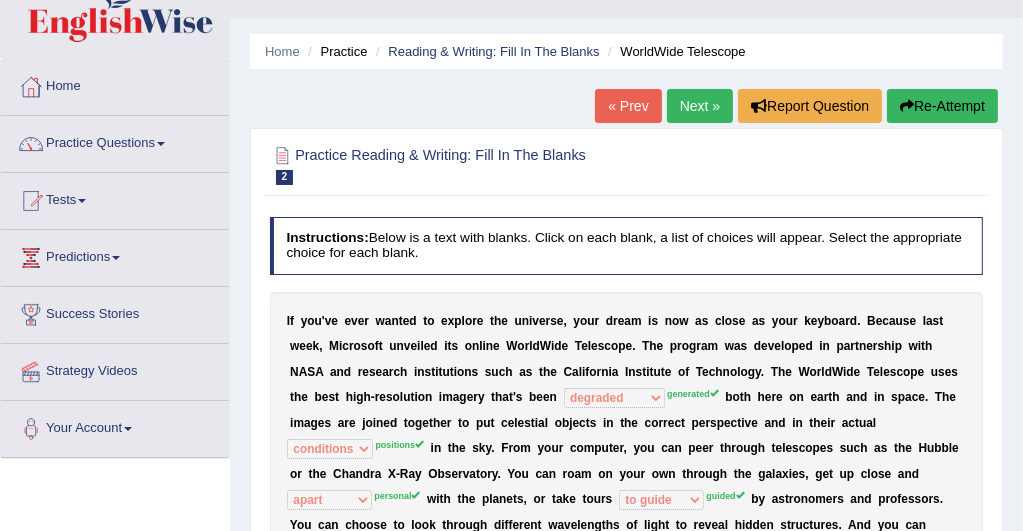 click on "Re-Attempt" at bounding box center [942, 106] 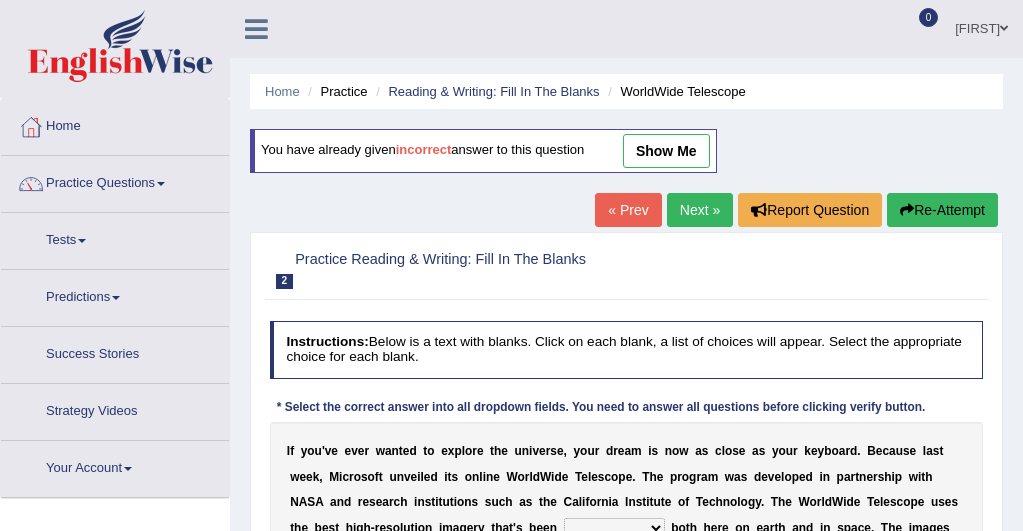 scroll, scrollTop: 40, scrollLeft: 0, axis: vertical 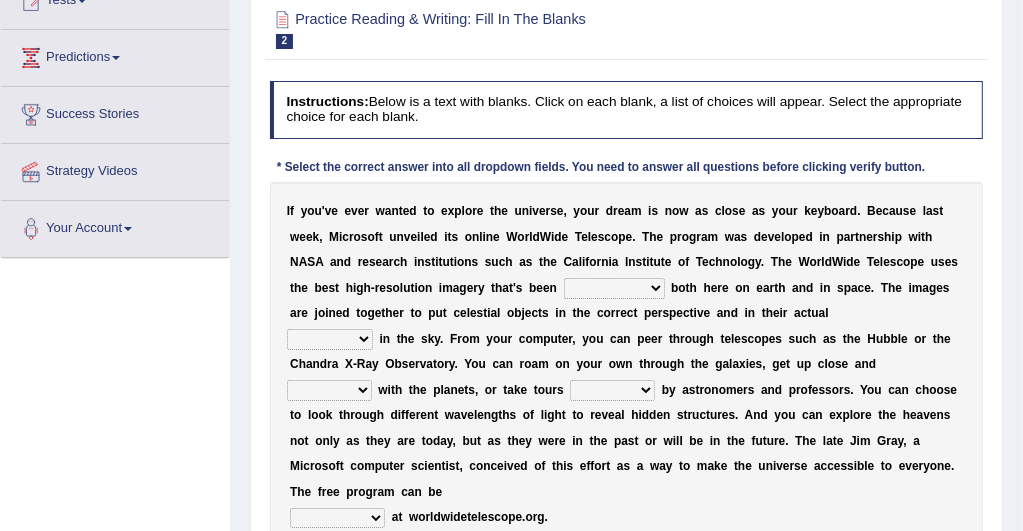 click on "degraded ascended remonstrated generated" at bounding box center (614, 288) 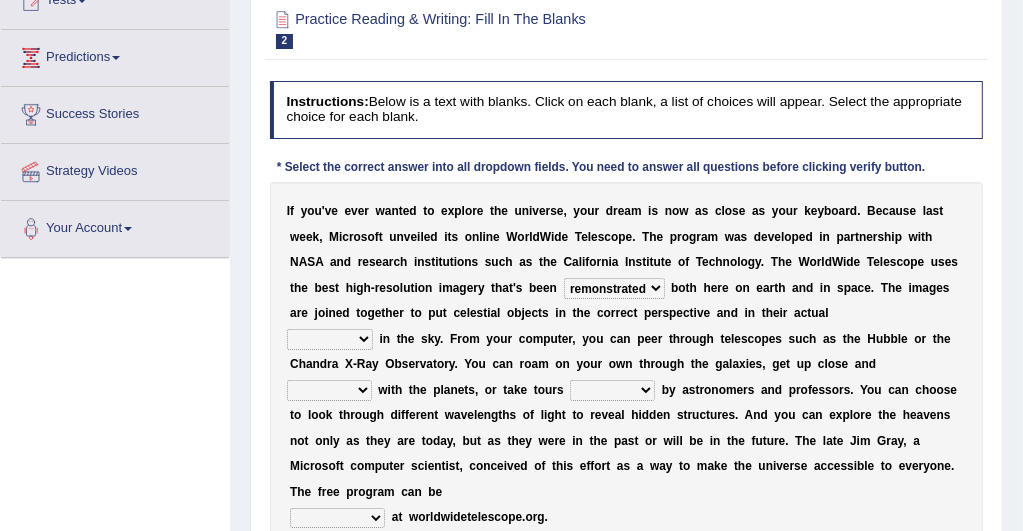 click on "degraded ascended remonstrated generated" at bounding box center [614, 288] 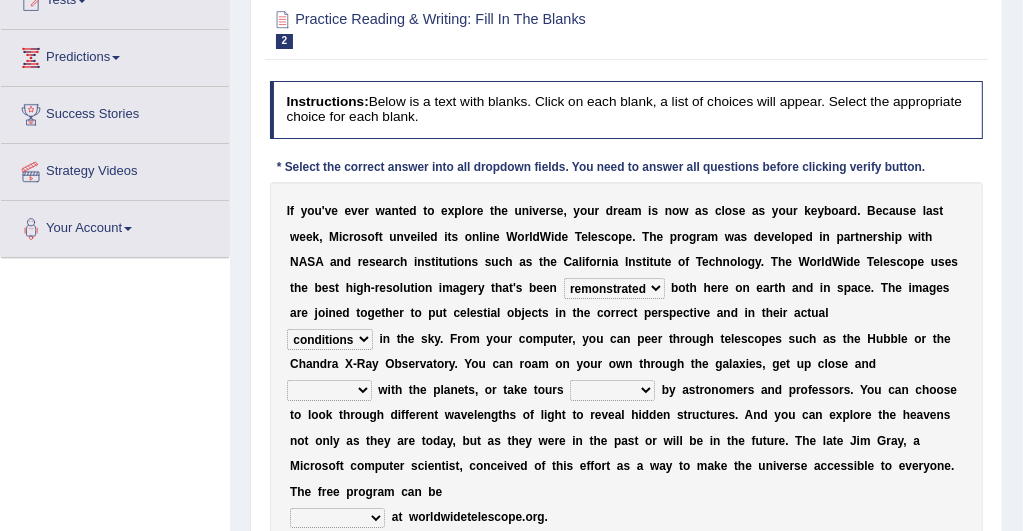 click on "aspects parts conditions positions" at bounding box center [330, 339] 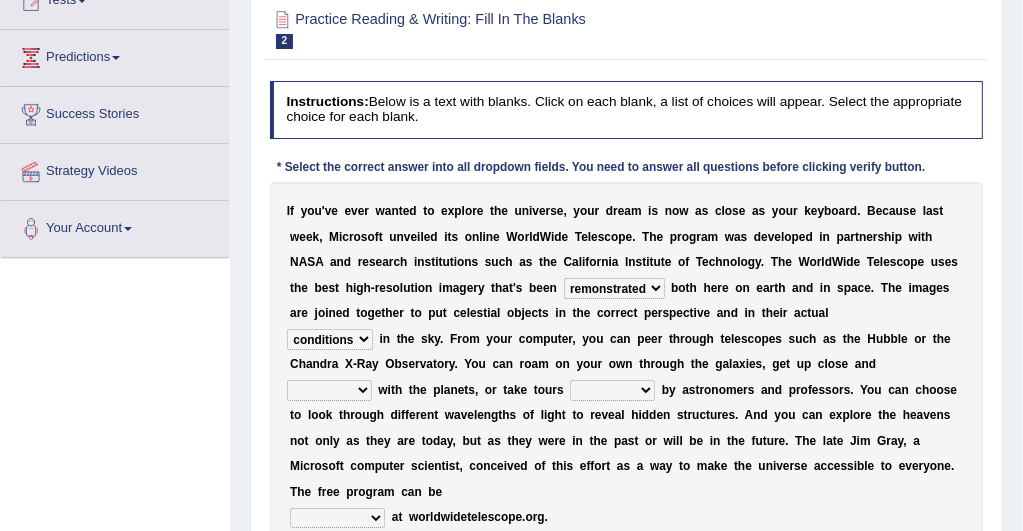 click on "personal individual apart polite" at bounding box center [329, 390] 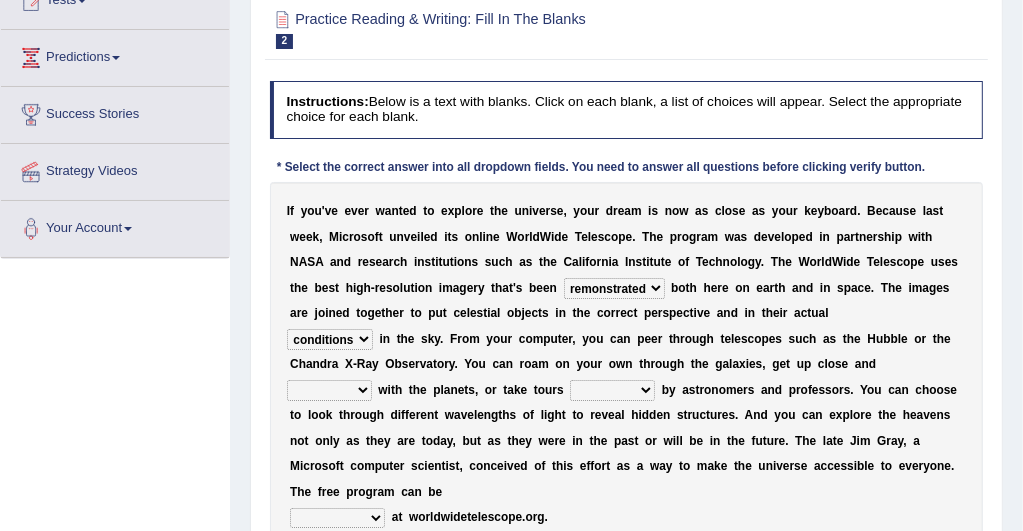 select on "apart" 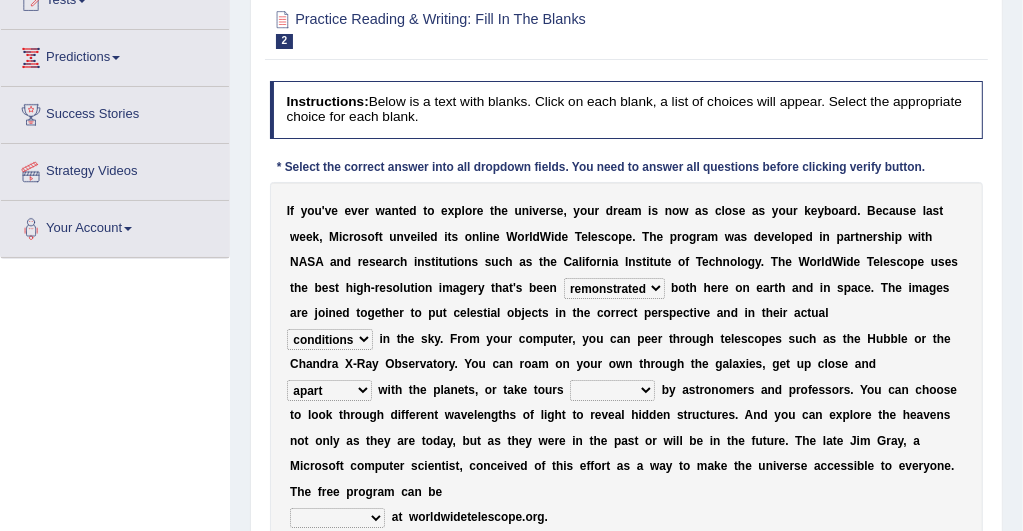 click on "personal individual apart polite" at bounding box center (329, 390) 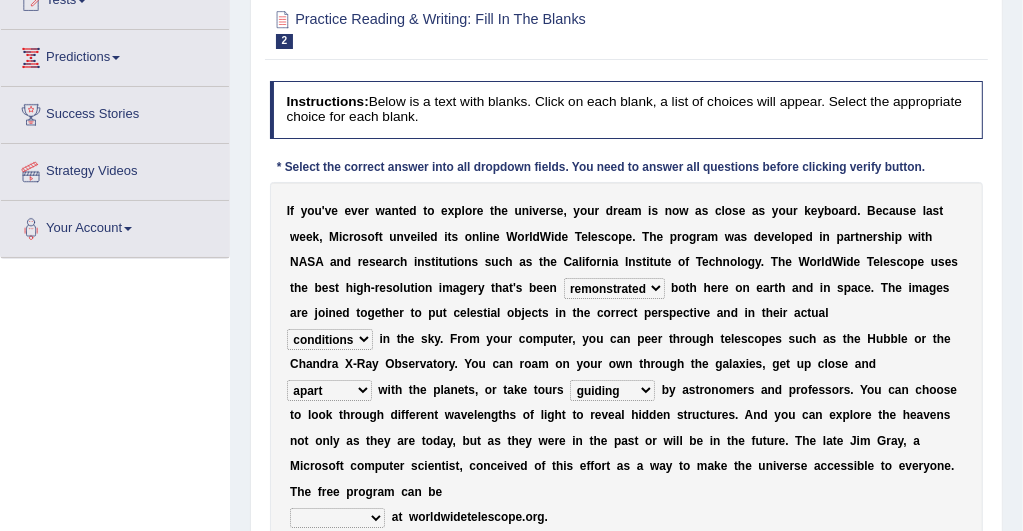 click on "guide guided guiding to guide" at bounding box center [612, 390] 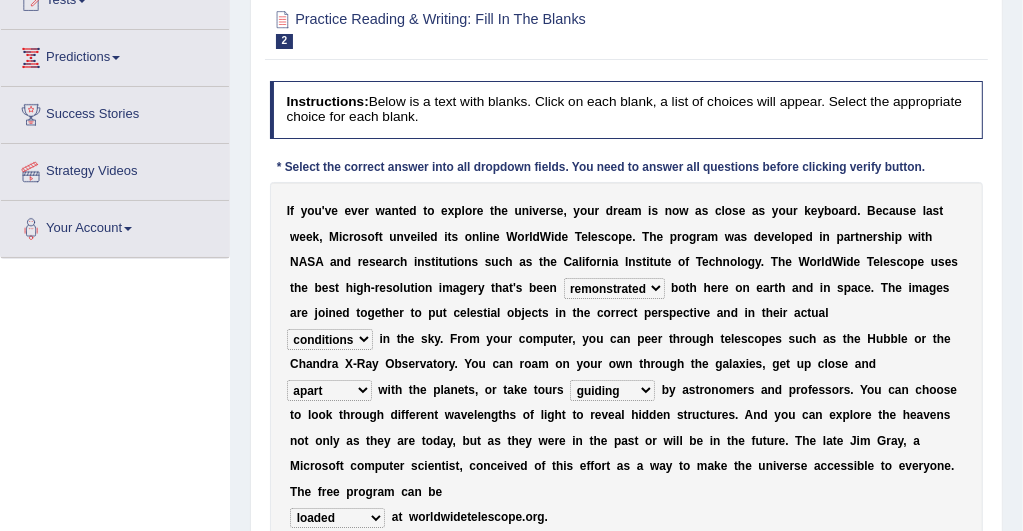 click on "upheld downloaded loaded posted" at bounding box center (337, 518) 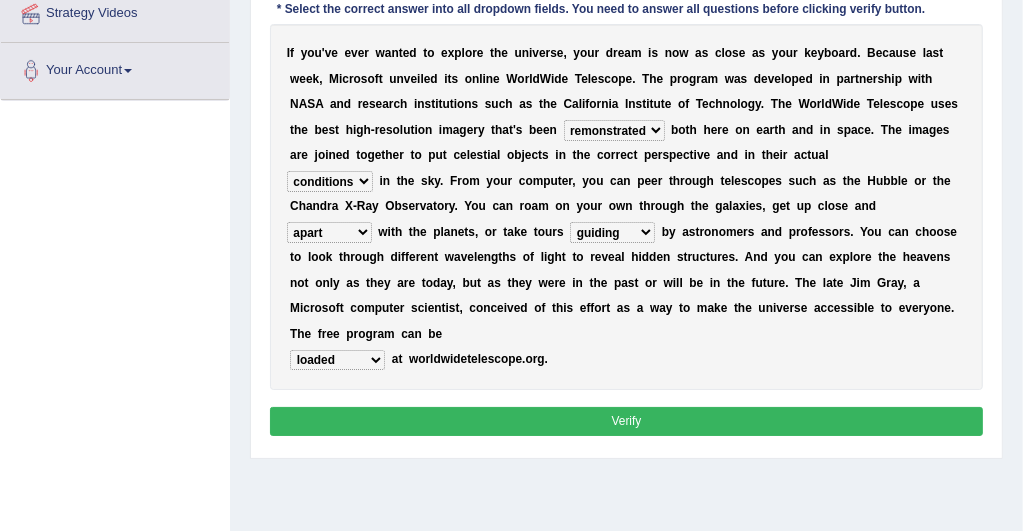 scroll, scrollTop: 400, scrollLeft: 0, axis: vertical 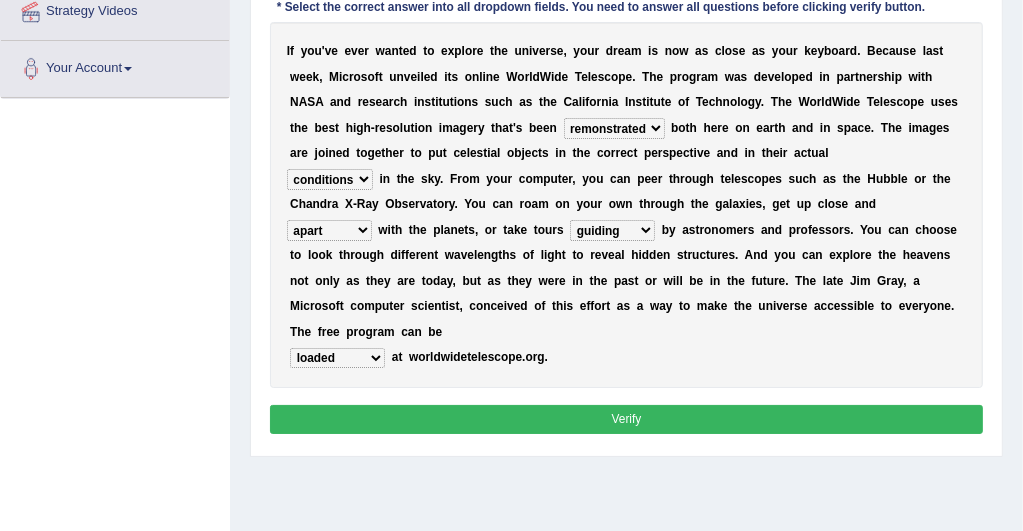 click on "Verify" at bounding box center [627, 419] 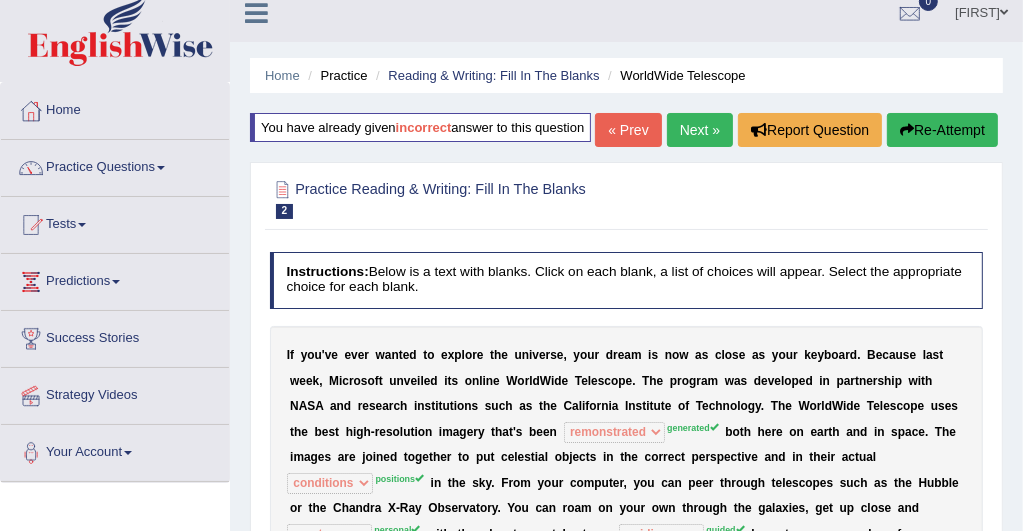 scroll, scrollTop: 0, scrollLeft: 0, axis: both 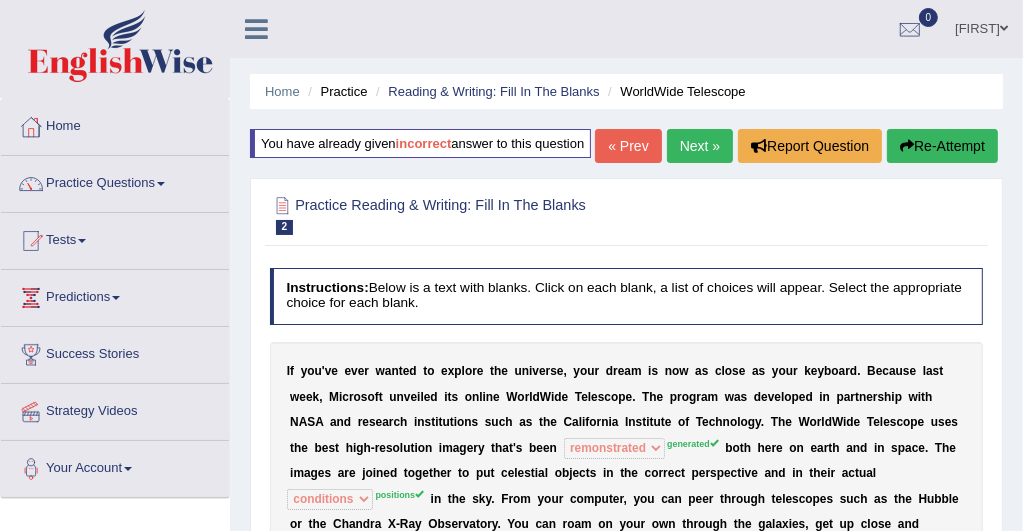 click on "Re-Attempt" at bounding box center [942, 146] 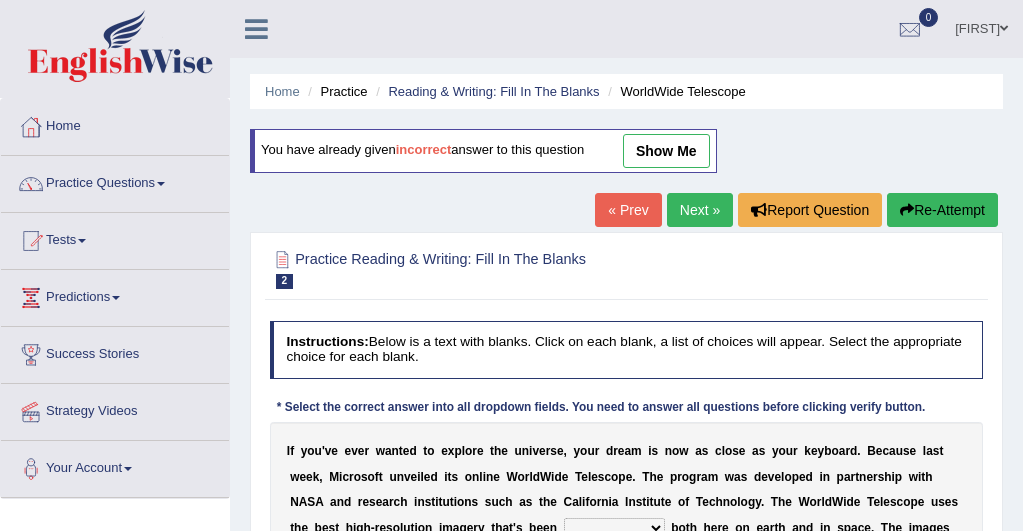 scroll, scrollTop: 0, scrollLeft: 0, axis: both 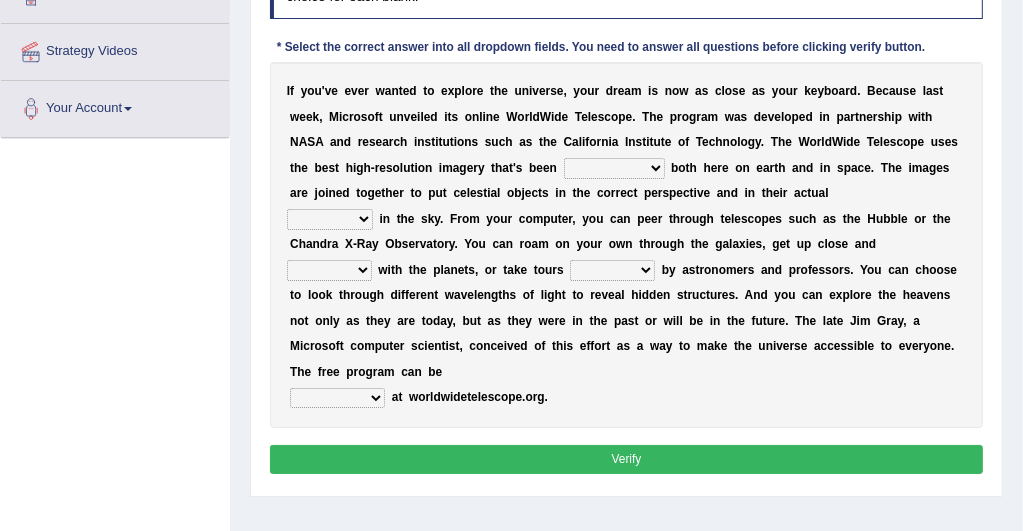 click on "degraded ascended remonstrated generated" at bounding box center (614, 168) 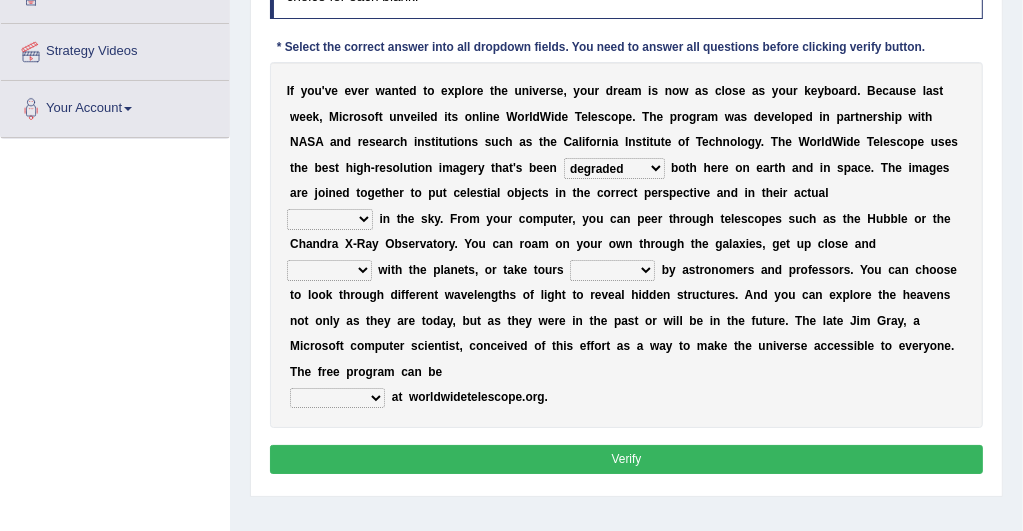 click on "degraded ascended remonstrated generated" at bounding box center [614, 168] 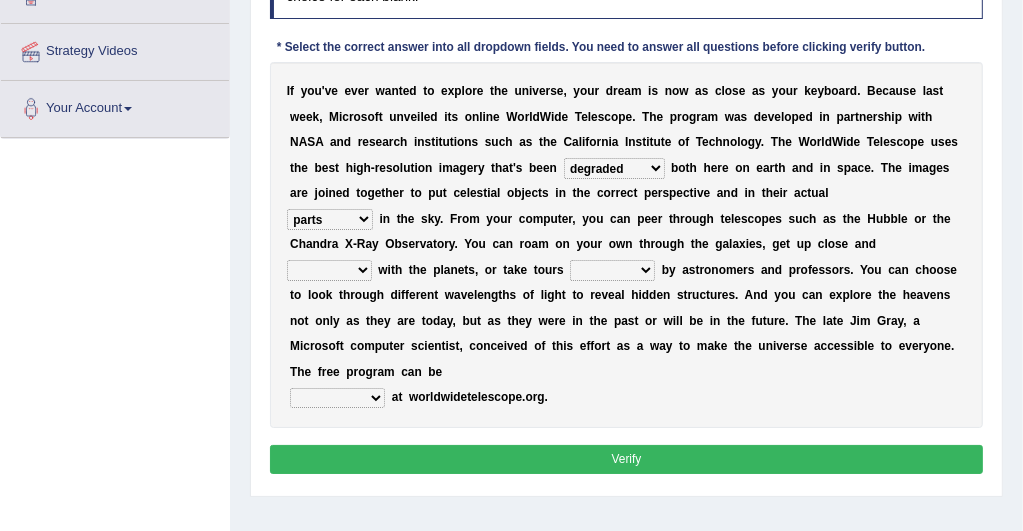 click on "aspects parts conditions positions" at bounding box center [330, 219] 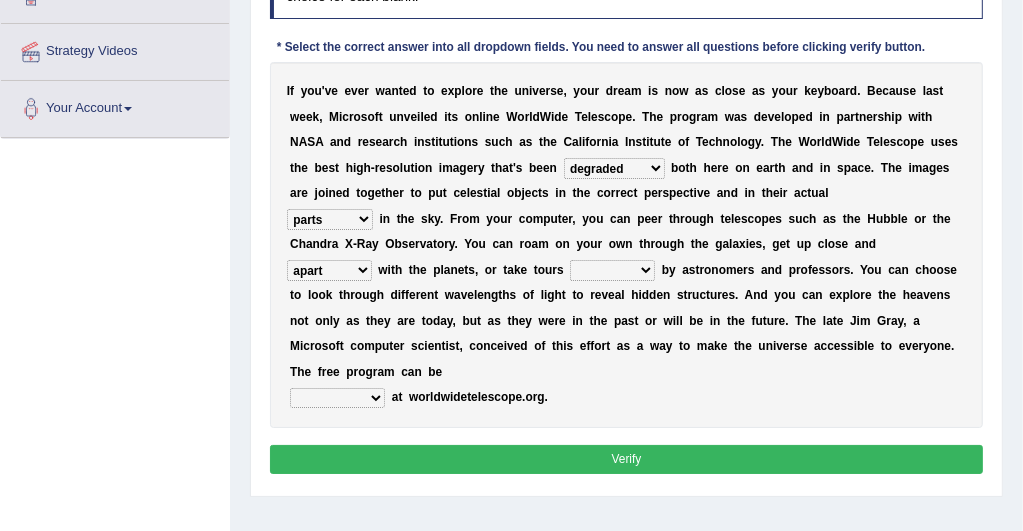 click on "personal individual apart polite" at bounding box center (329, 270) 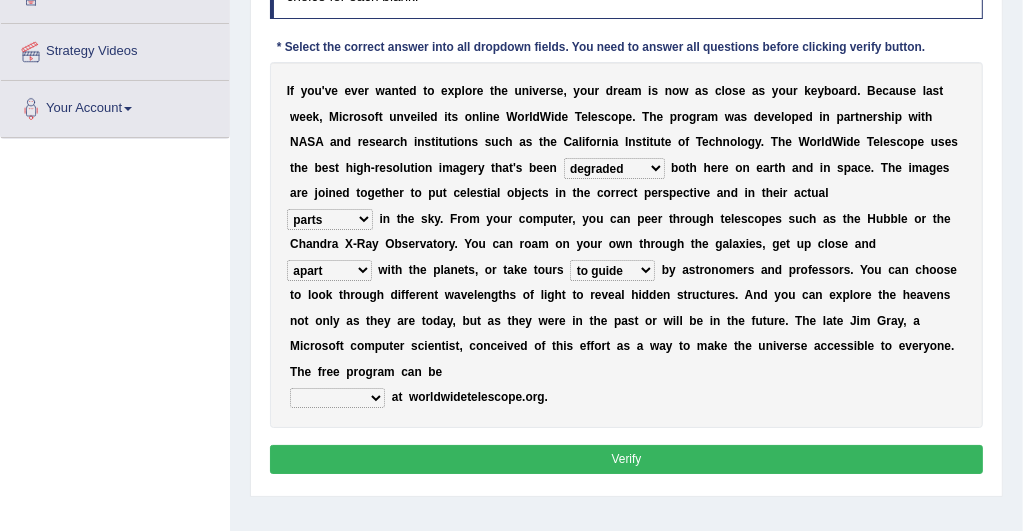 click on "guide guided guiding to guide" at bounding box center [612, 270] 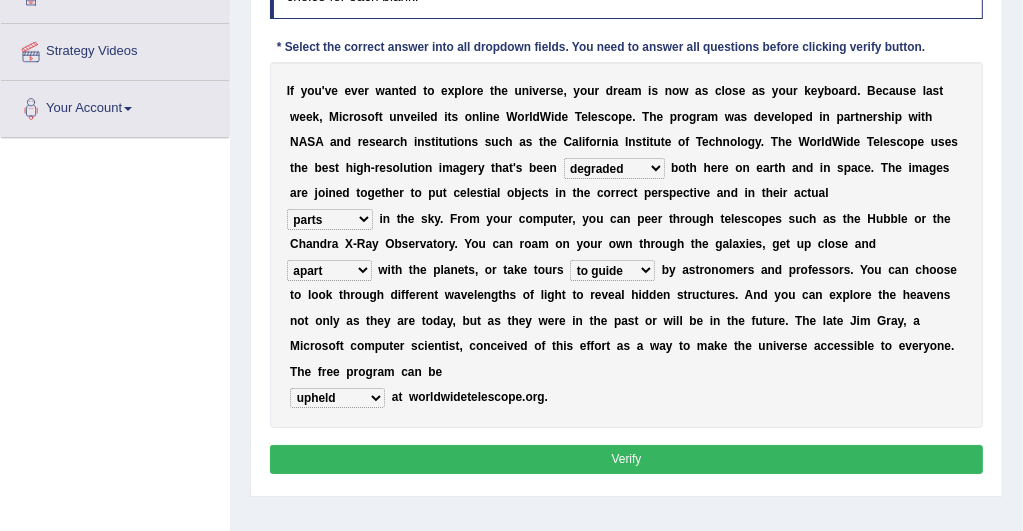 click on "upheld downloaded loaded posted" at bounding box center [337, 398] 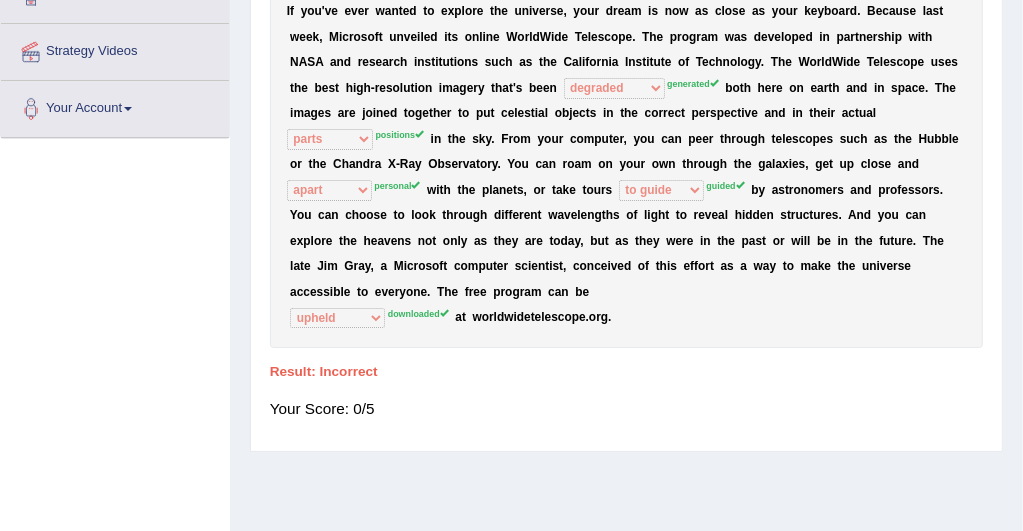 scroll, scrollTop: 320, scrollLeft: 0, axis: vertical 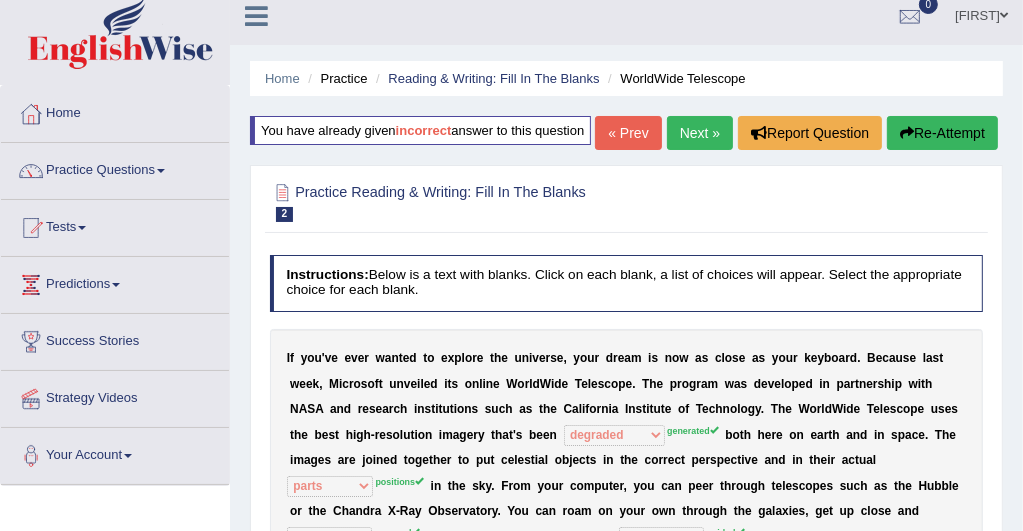 click on "Next »" at bounding box center (700, 133) 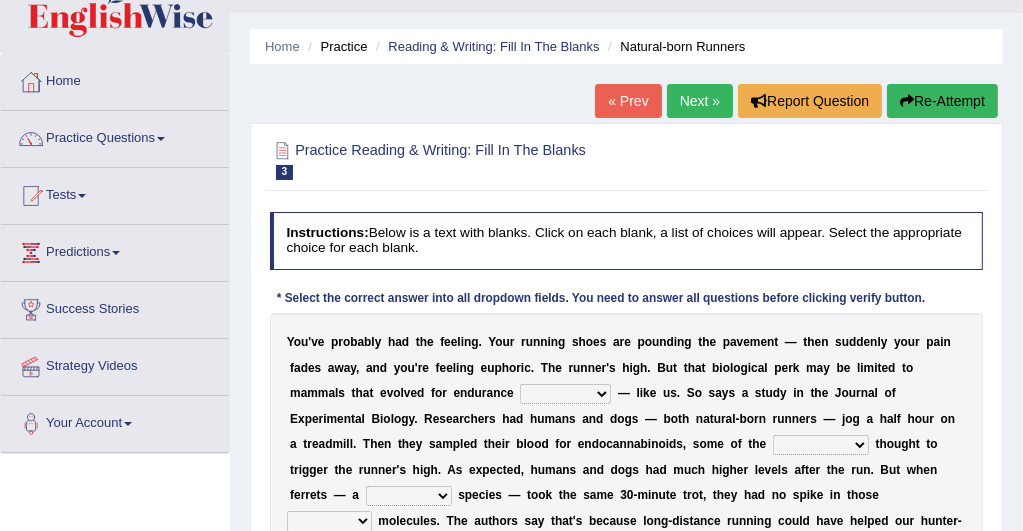 scroll, scrollTop: 98, scrollLeft: 0, axis: vertical 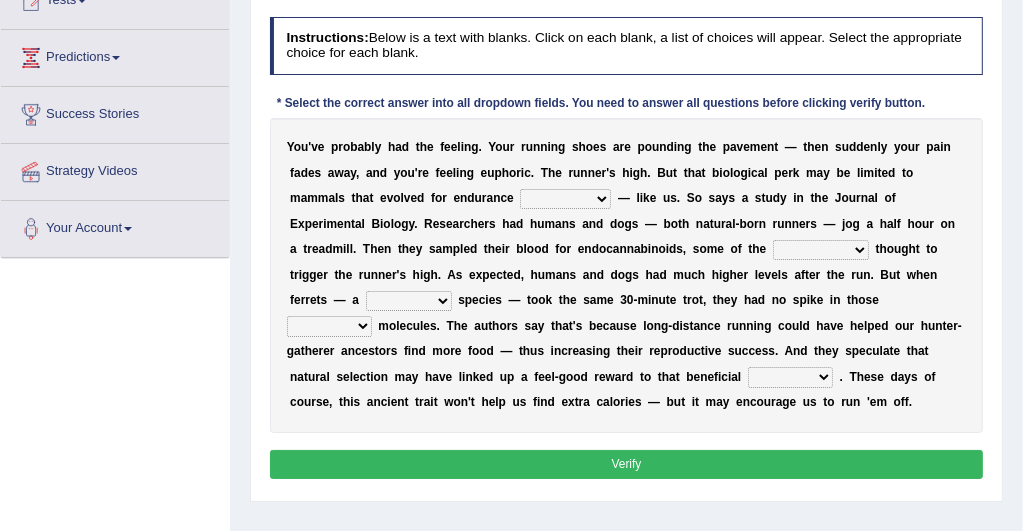 click on "Instructions:  Below is a text with blanks. Click on each blank, a list of choices will appear. Select the appropriate choice for each blank.
* Select the correct answer into all dropdown fields. You need to answer all questions before clicking verify button. Y o u ' v e    p r o b a b l y    h a d    t h e    f e e l i n g .    Y o u r    r u n n i n g    s h o e s    a r e    p o u n d i n g    t h e    p a v e m e n t    —    t h e n    s u d d e n l y    y o u r    p a i n    f a d e s    a w a y ,    a n d    y o u ' r e    f e e l i n g    e u p h o r i c .    T h e    r u n n e r ' s    h i g h .    B u t    t h a t    b i o l o g i c a l    p e r k    m a y    b e    l i m i t e d    t o    m a m m a l s    t h a t    e v o l v e d    f o r    e n d u r a n c e    dykes personalize classifies exercise    —    l i k e    u s .    S o    s a y s    a    s t u d y    i n    t h e    J o u r n a l    o f    E x p e r i m e n t a l    B" at bounding box center (626, 251) 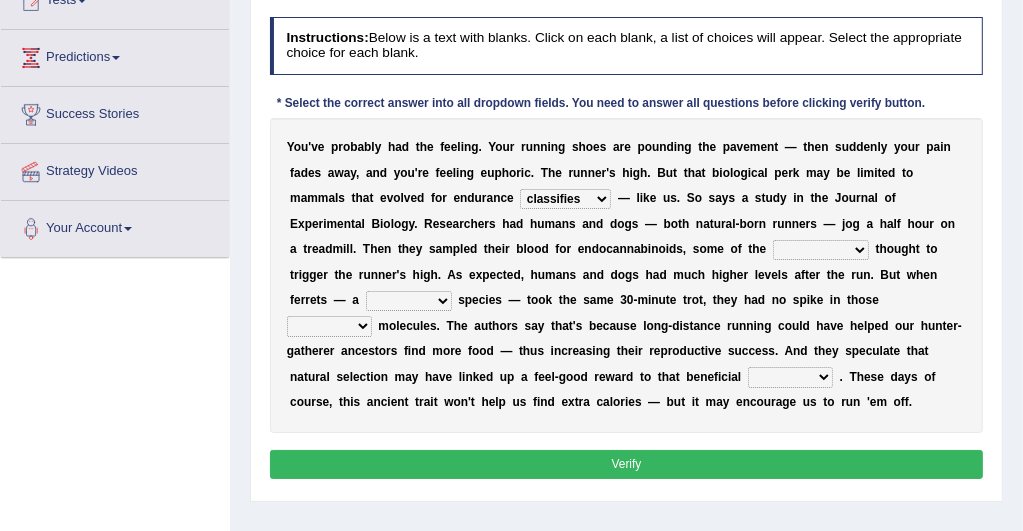 click on "dykes personalize classifies exercise" at bounding box center [565, 199] 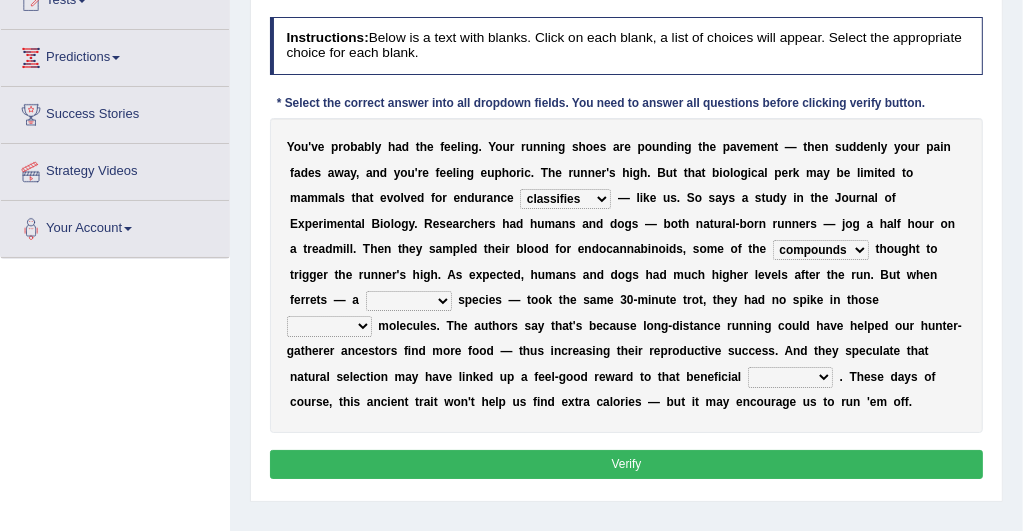 click on "almshouse turnarounds compounds foxhounds" at bounding box center [821, 250] 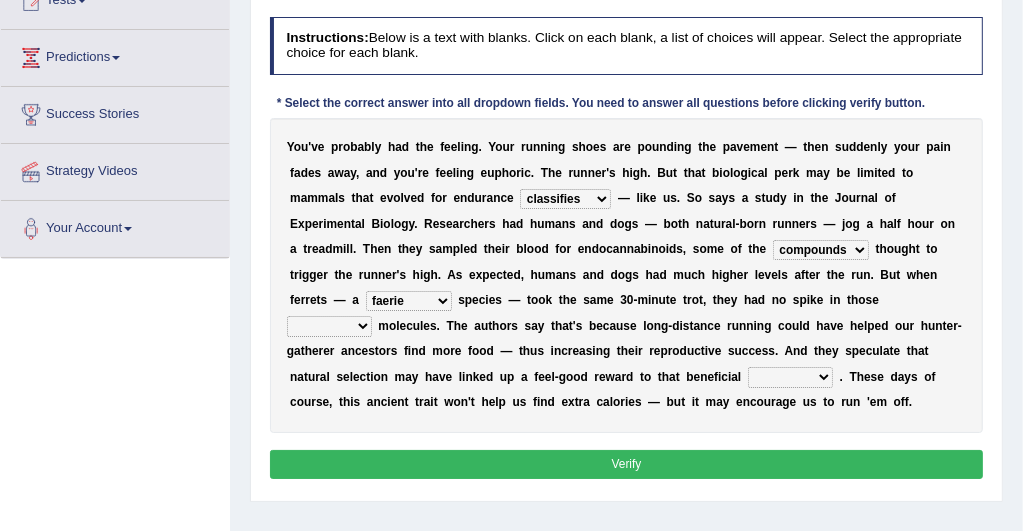 click on "groaned feel-good inchoate loaned" at bounding box center (329, 326) 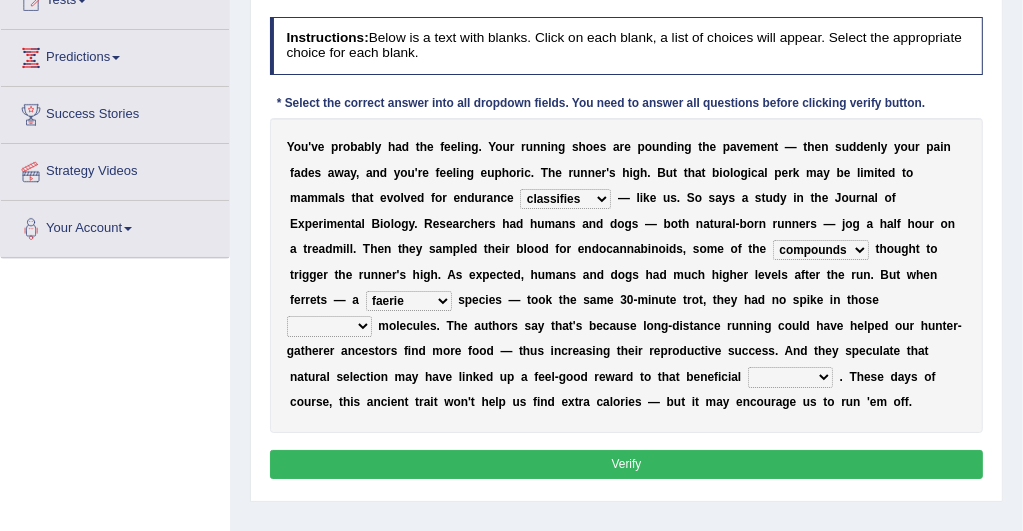 select on "inchoate" 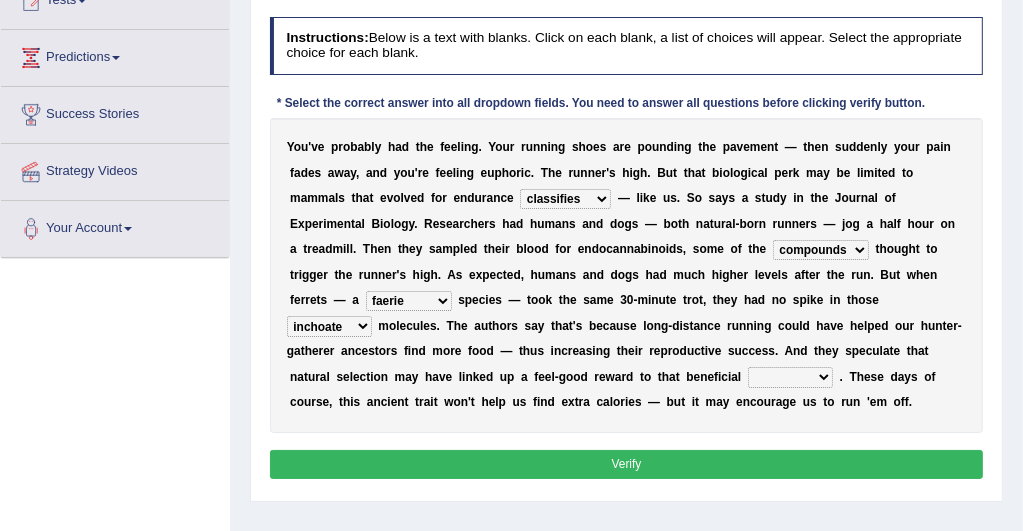 click on "groaned feel-good inchoate loaned" at bounding box center [329, 326] 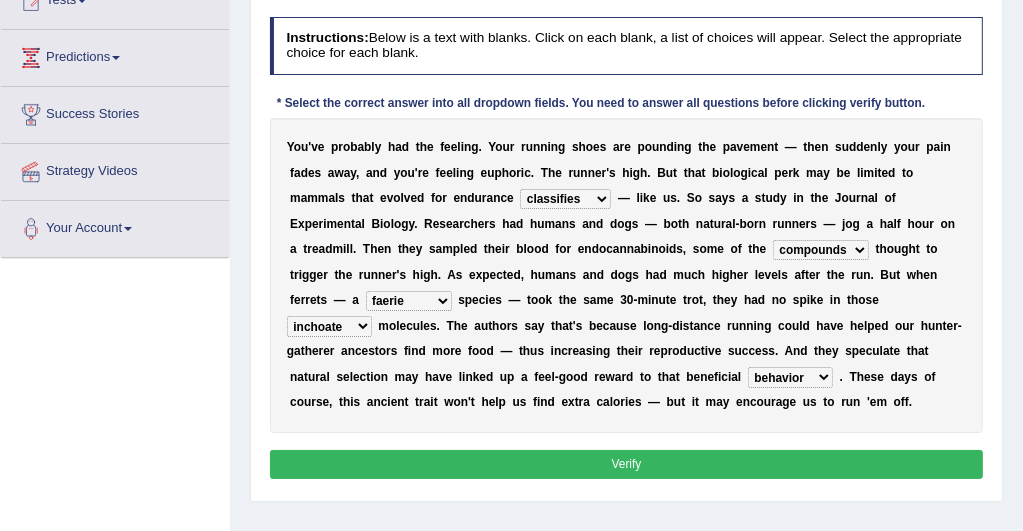 click on "wager exchanger behavior regulator" at bounding box center (790, 377) 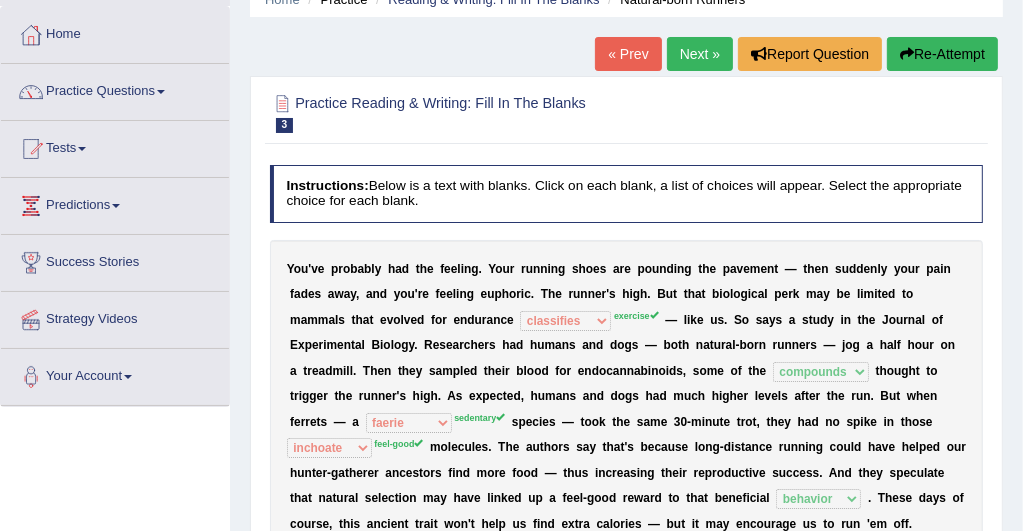 scroll, scrollTop: 80, scrollLeft: 0, axis: vertical 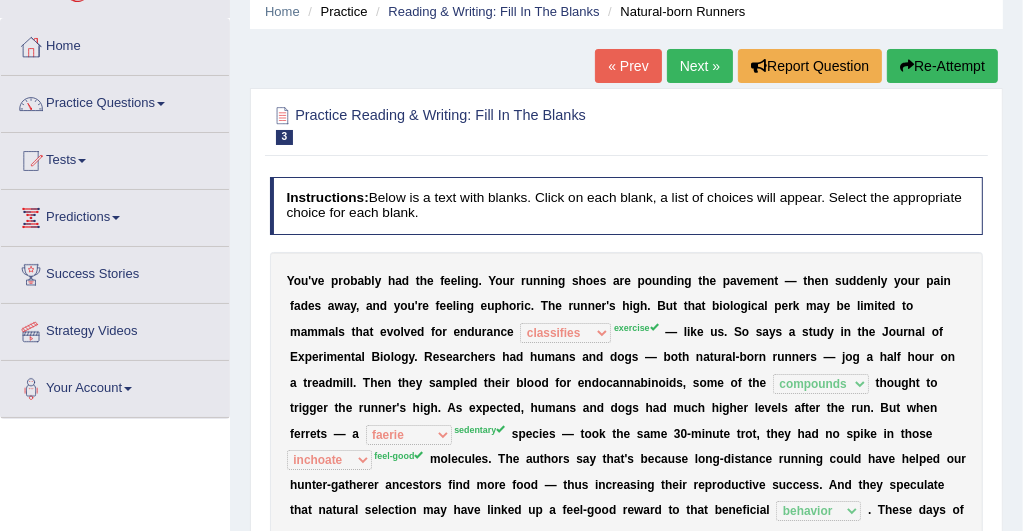 click on "Next »" at bounding box center [700, 66] 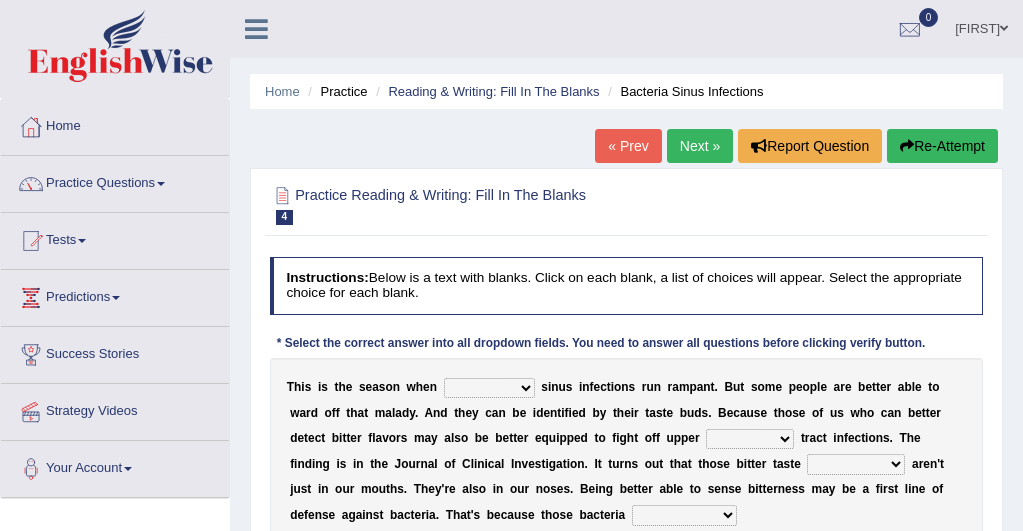 scroll, scrollTop: 0, scrollLeft: 0, axis: both 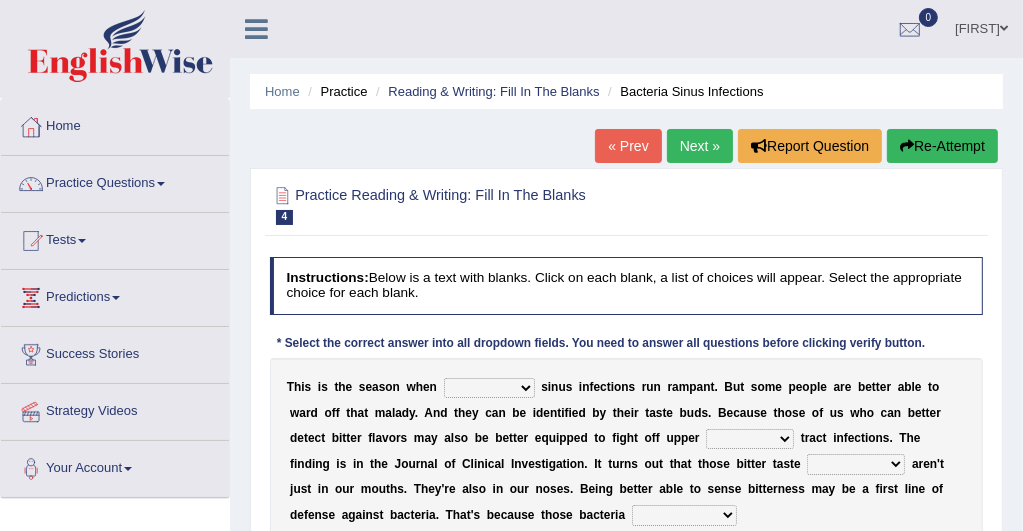 select on "conventicle" 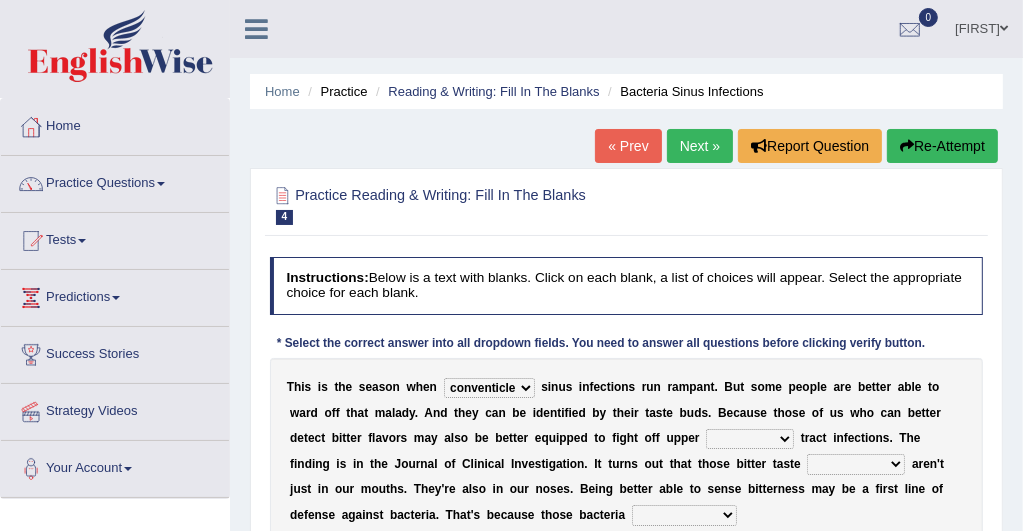 click on "conventicle atheist bacterial prissier" at bounding box center (489, 388) 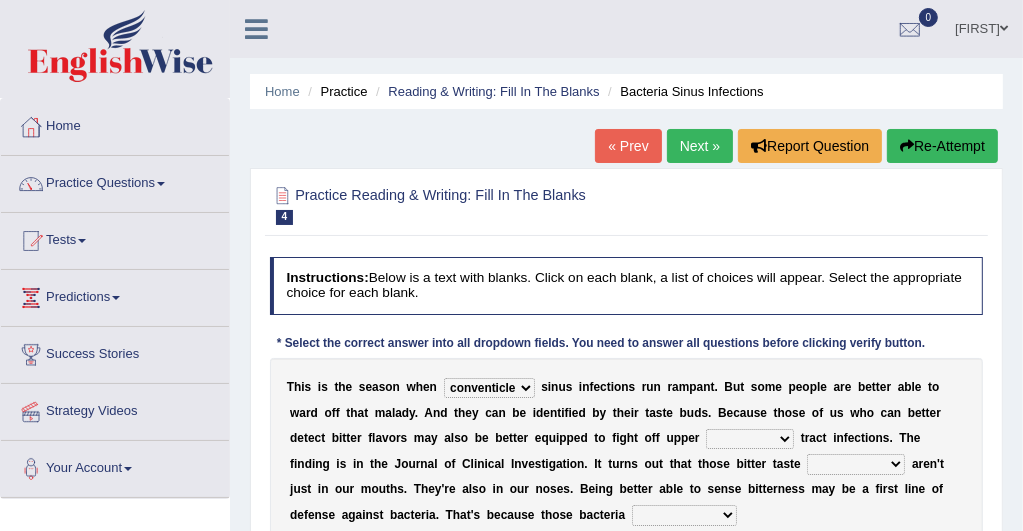 click on "faulty respiratory togae gawky" at bounding box center [750, 439] 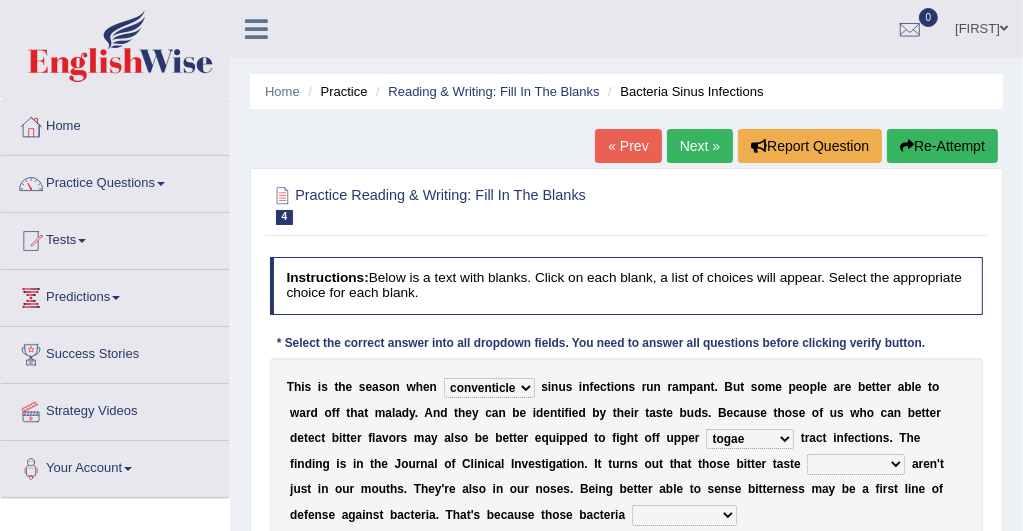 click on "faulty respiratory togae gawky" at bounding box center [750, 439] 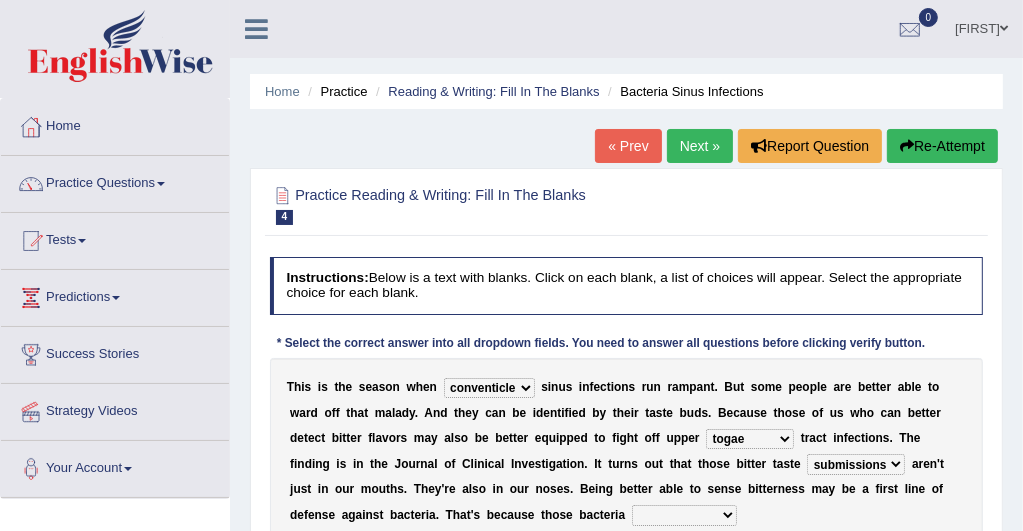 click on "depressions dinners submissions receptors" at bounding box center [856, 464] 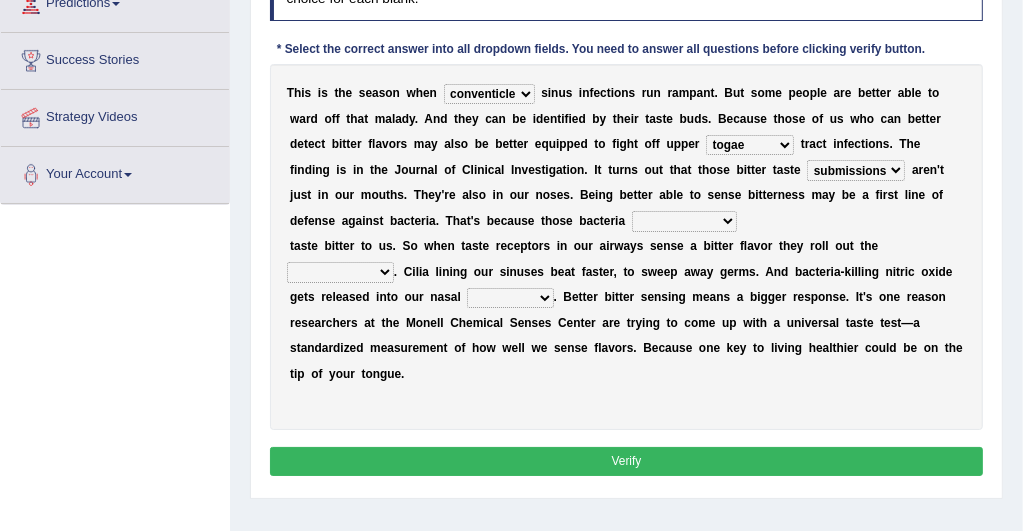 scroll, scrollTop: 320, scrollLeft: 0, axis: vertical 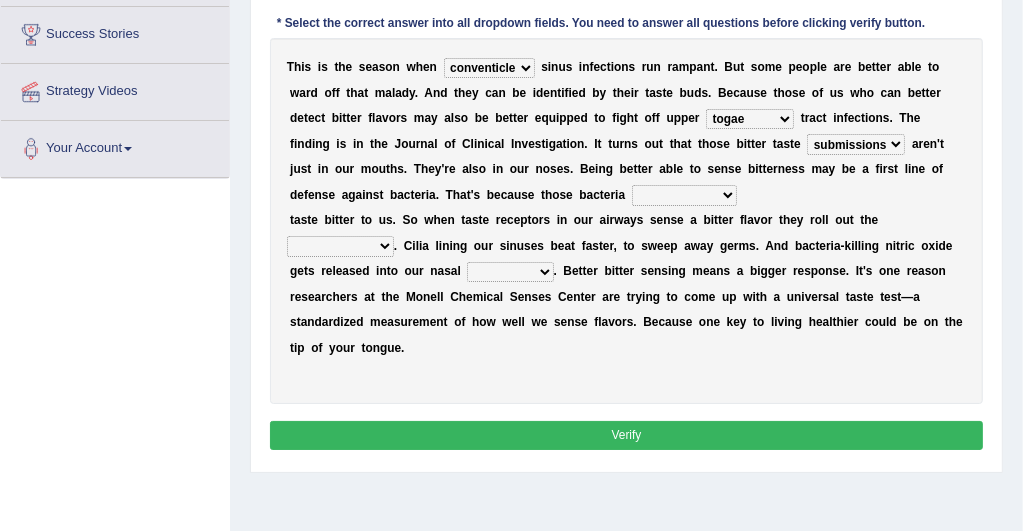 click on "purposelessly actually diagonally providently" at bounding box center (684, 195) 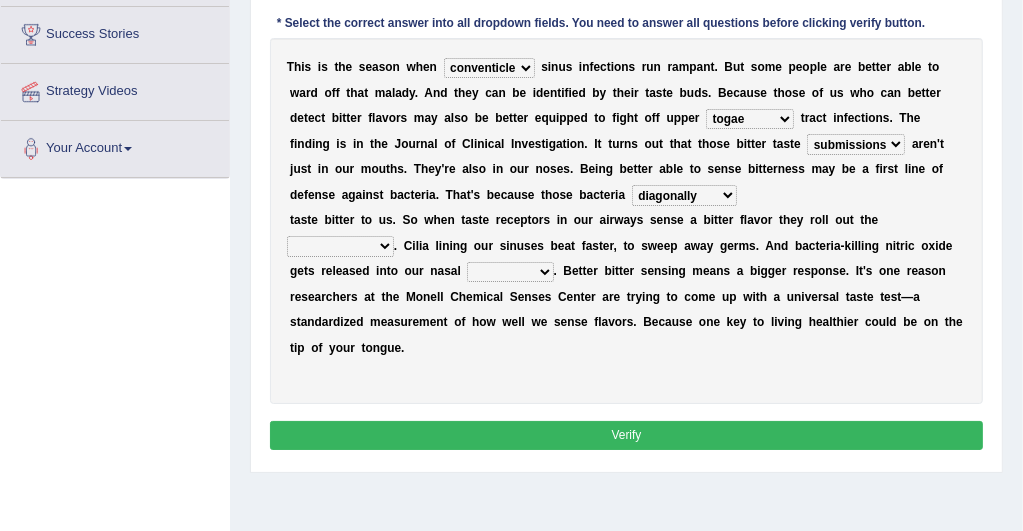 click on "purposelessly actually diagonally providently" at bounding box center (684, 195) 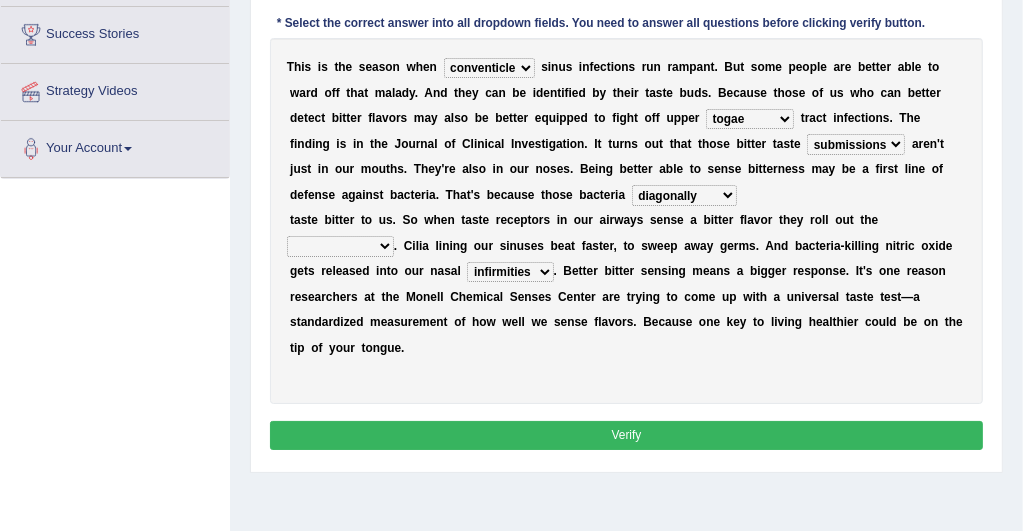 click on "causalities localities infirmities cavities" at bounding box center (510, 272) 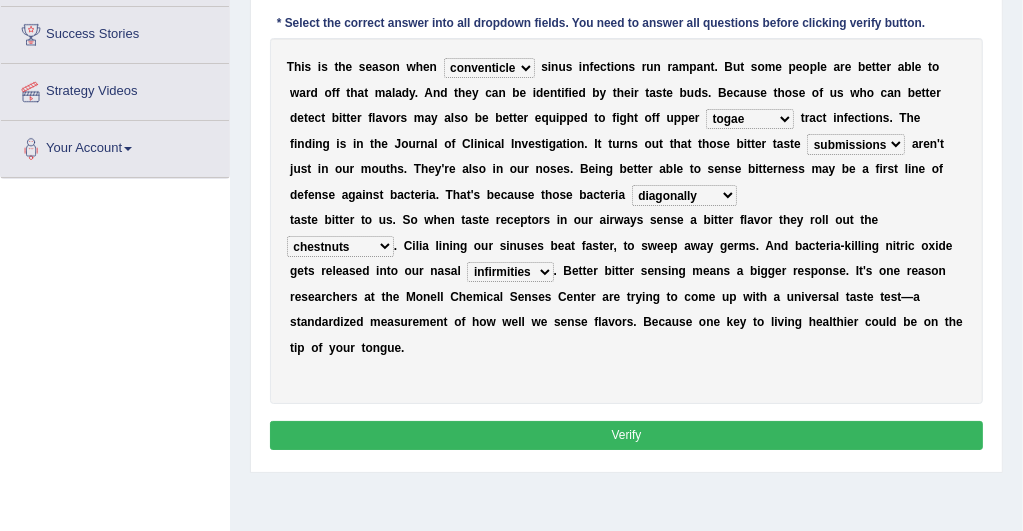 click on "defenses contradictions chestnuts pelvis" at bounding box center [340, 246] 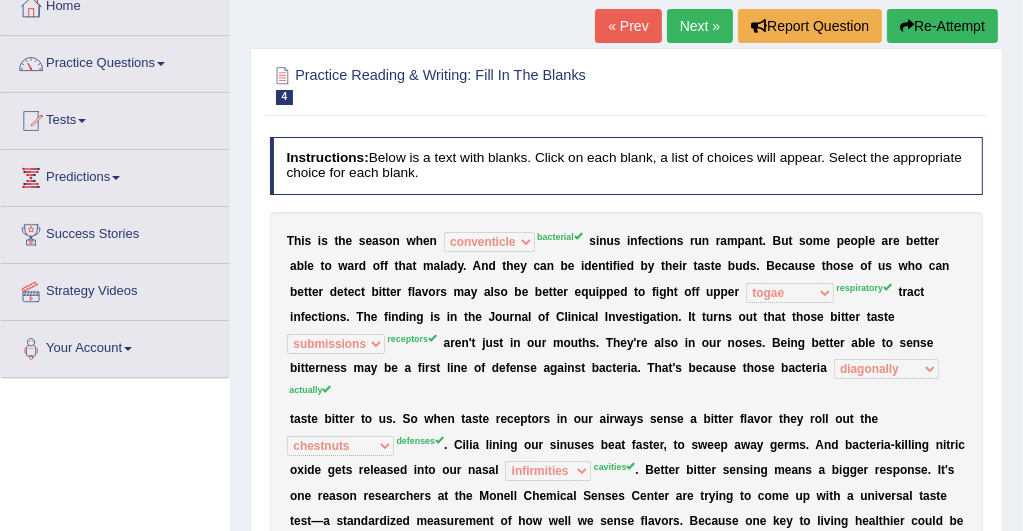 scroll, scrollTop: 120, scrollLeft: 0, axis: vertical 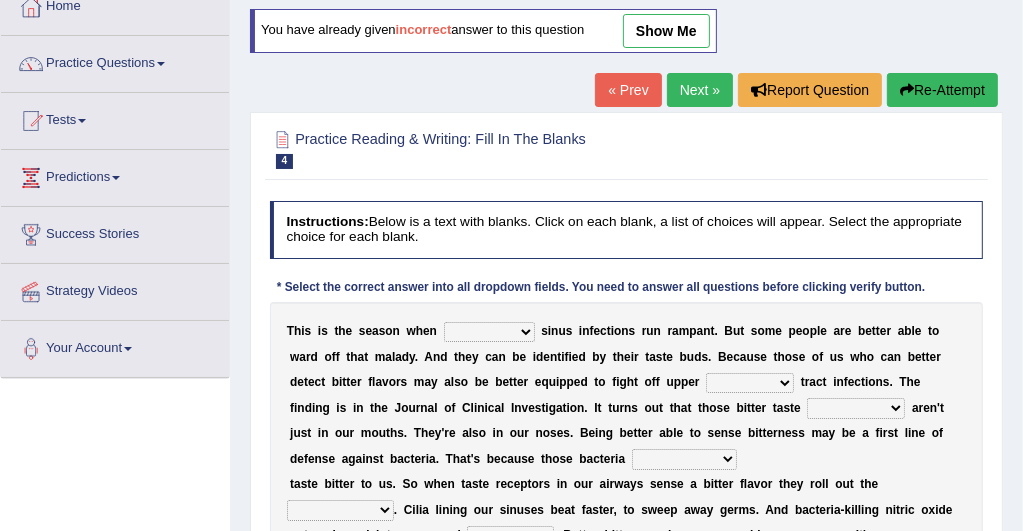 click on "conventicle atheist bacterial prissier" at bounding box center (489, 332) 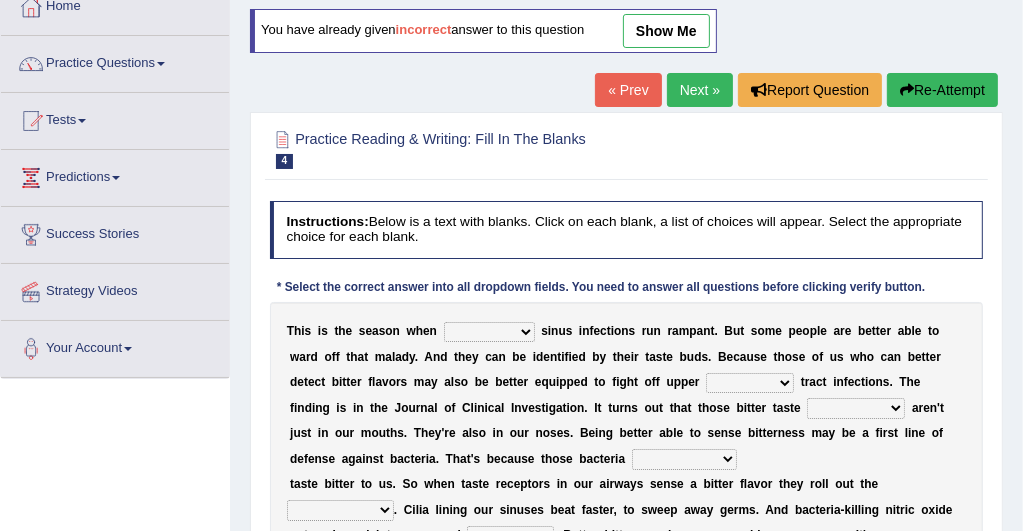 select on "bacterial" 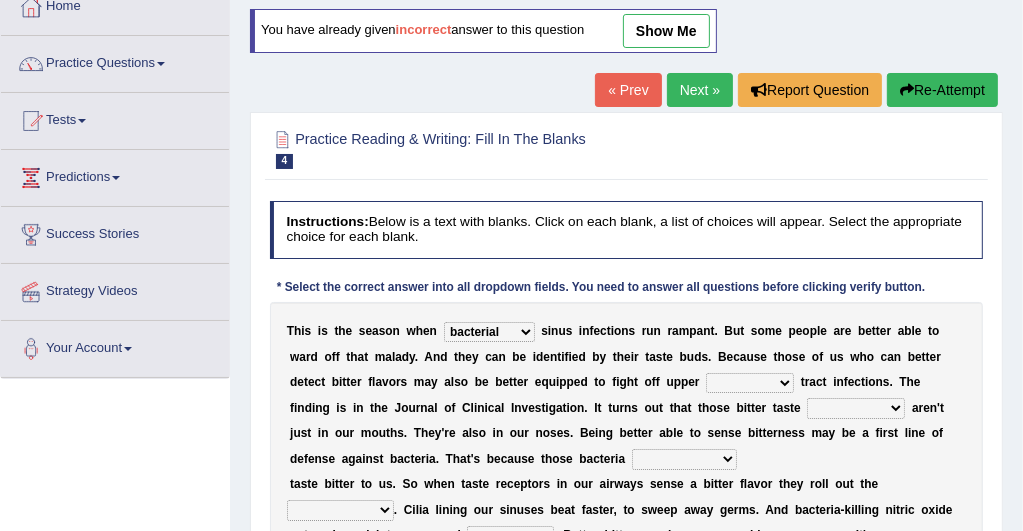 click on "conventicle atheist bacterial prissier" at bounding box center [489, 332] 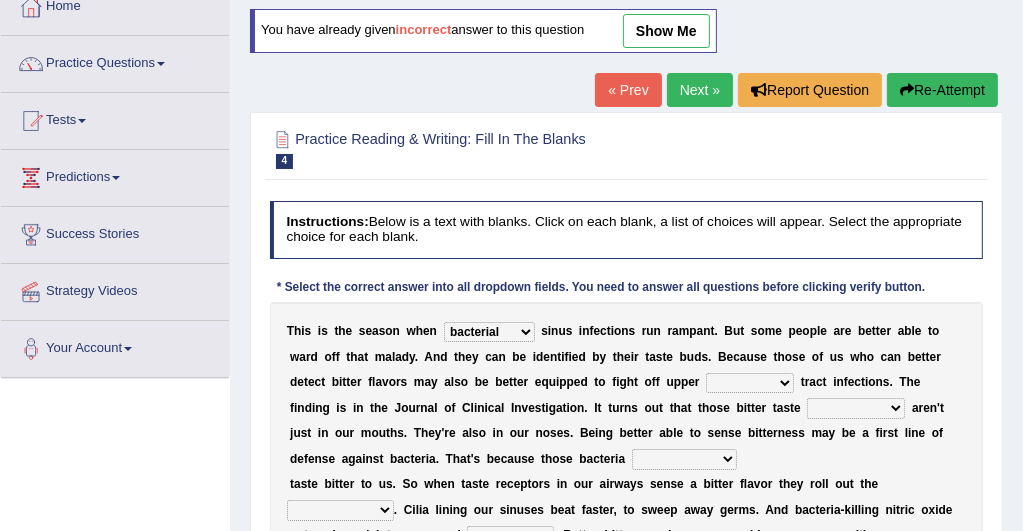 click on "faulty respiratory togae gawky" at bounding box center [750, 383] 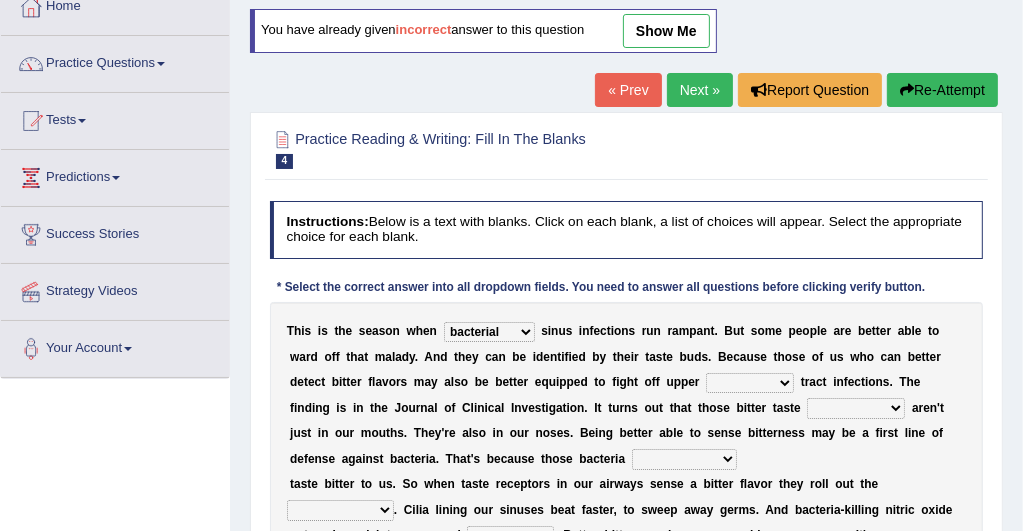 select on "respiratory" 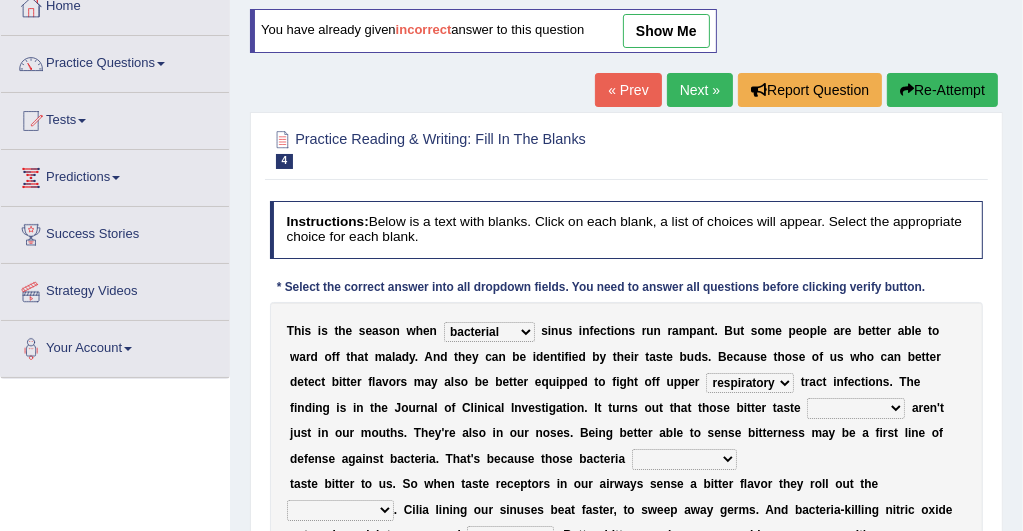 click on "faulty respiratory togae gawky" at bounding box center [750, 383] 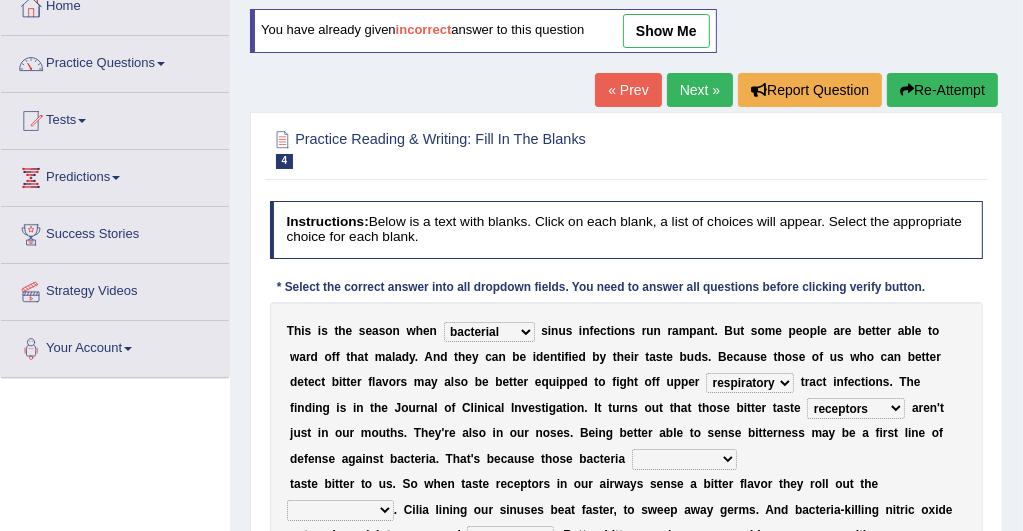 click on "depressions dinners submissions receptors" at bounding box center [856, 408] 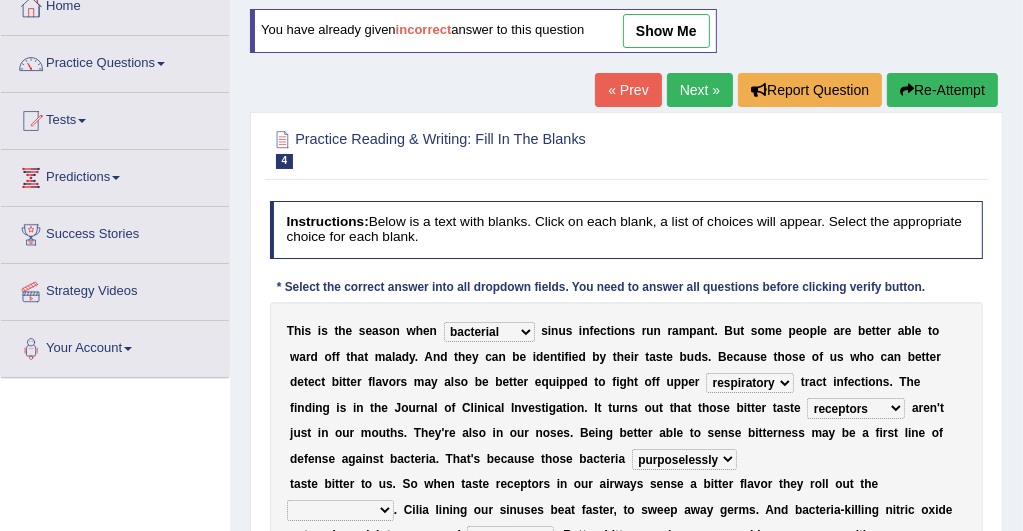 click on "purposelessly actually diagonally providently" at bounding box center [684, 459] 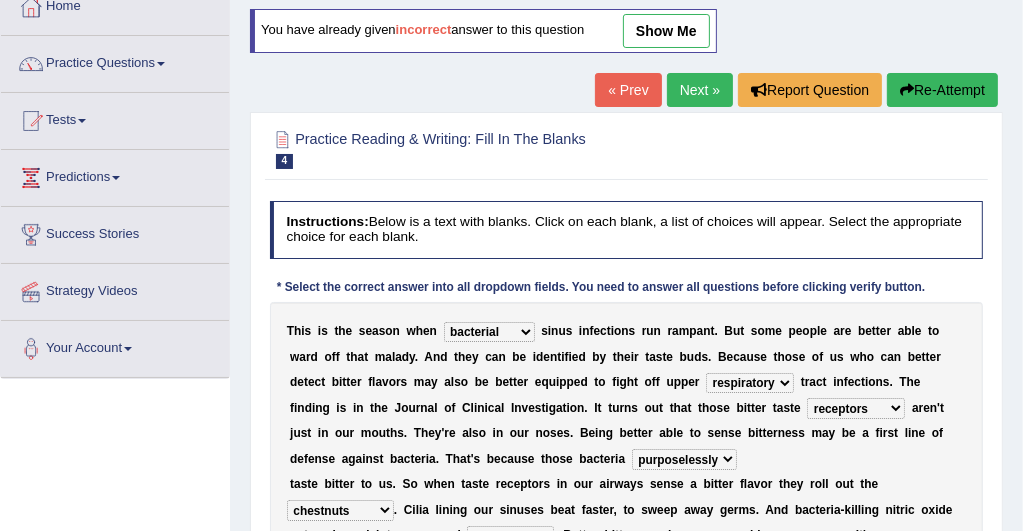 click on "defenses contradictions chestnuts pelvis" at bounding box center (340, 510) 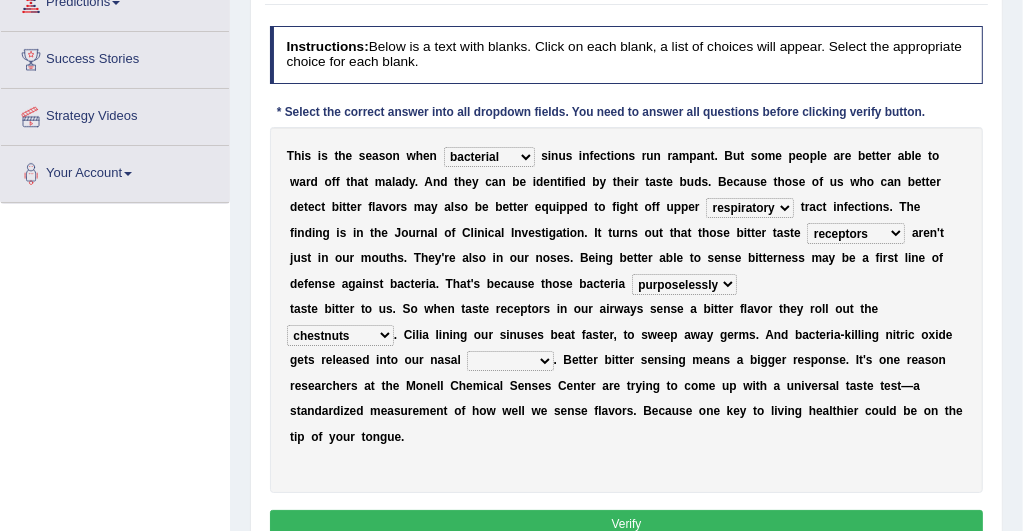 scroll, scrollTop: 320, scrollLeft: 0, axis: vertical 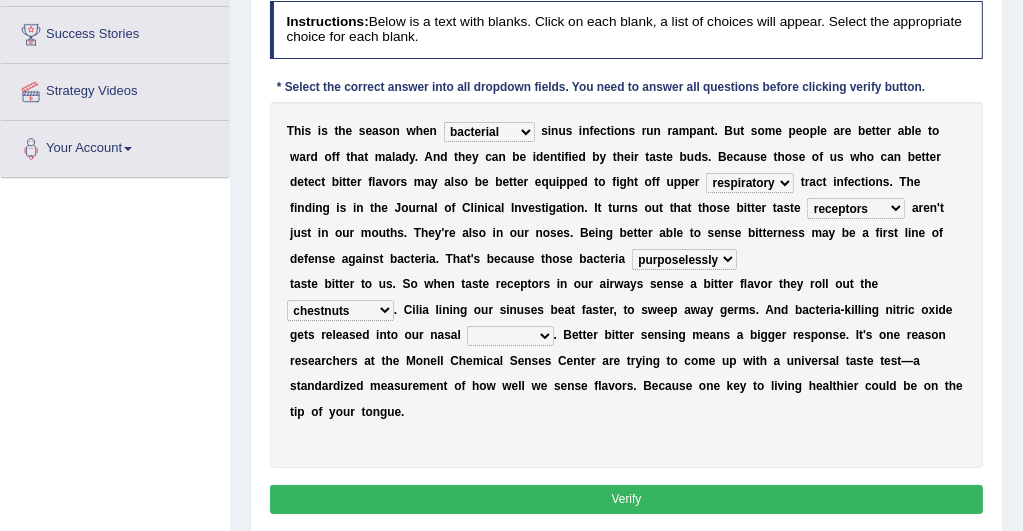 click on "causalities localities infirmities cavities" at bounding box center [510, 336] 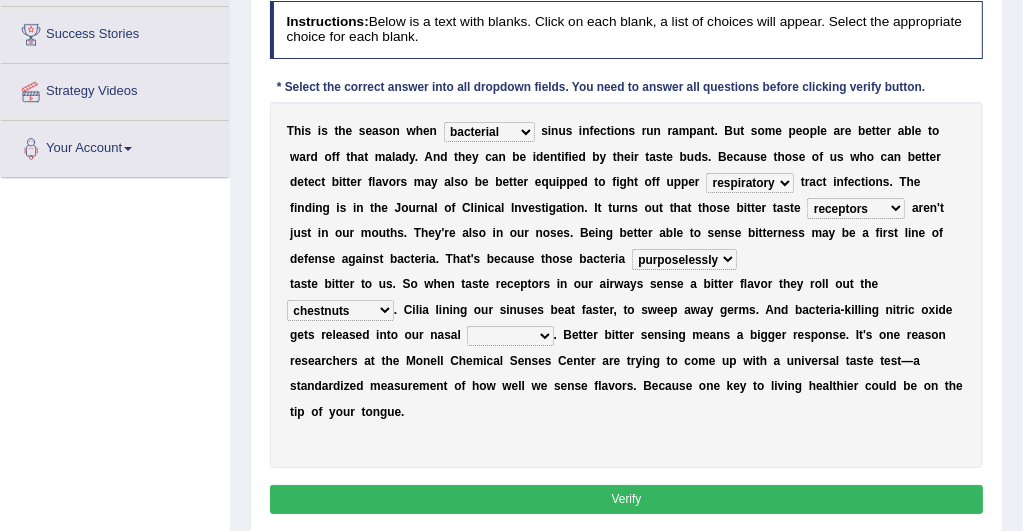 select on "cavities" 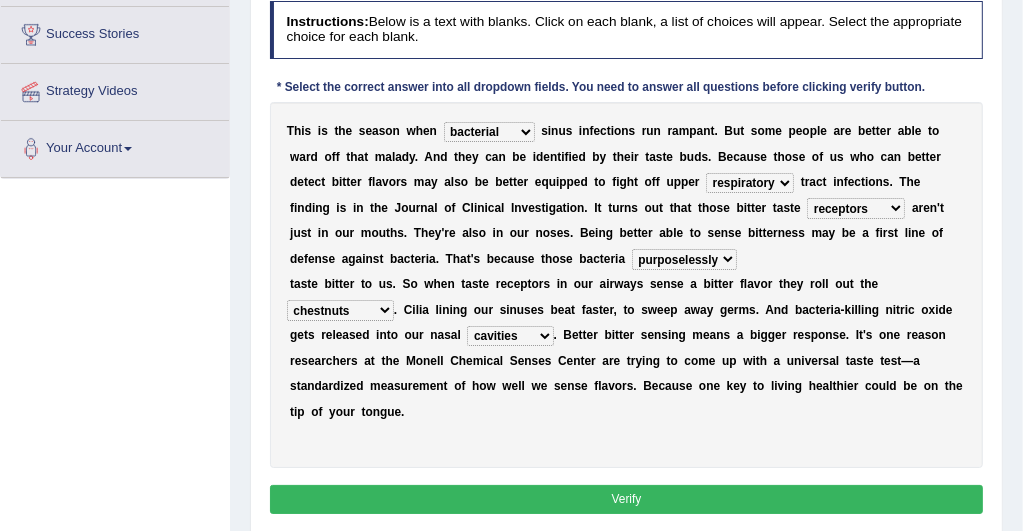 click on "causalities localities infirmities cavities" at bounding box center [510, 336] 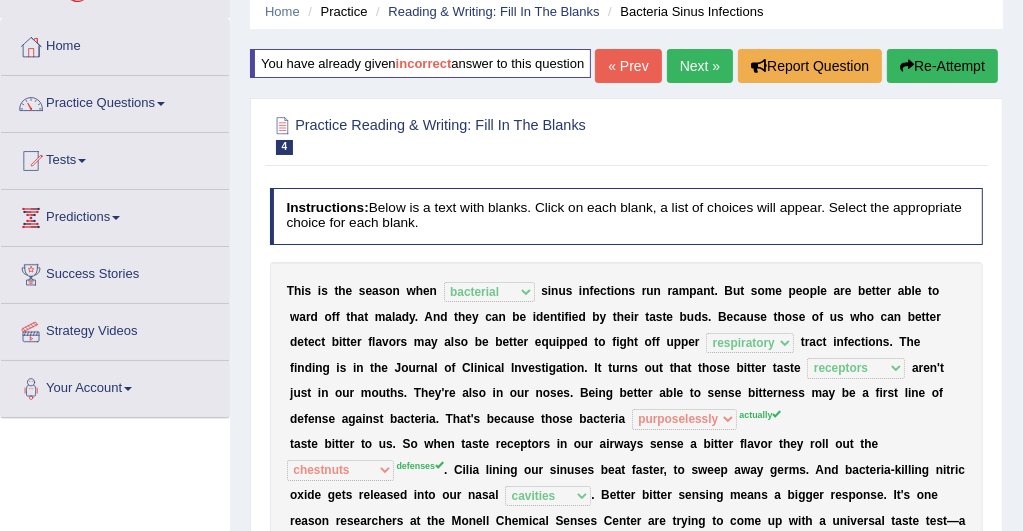 scroll, scrollTop: 40, scrollLeft: 0, axis: vertical 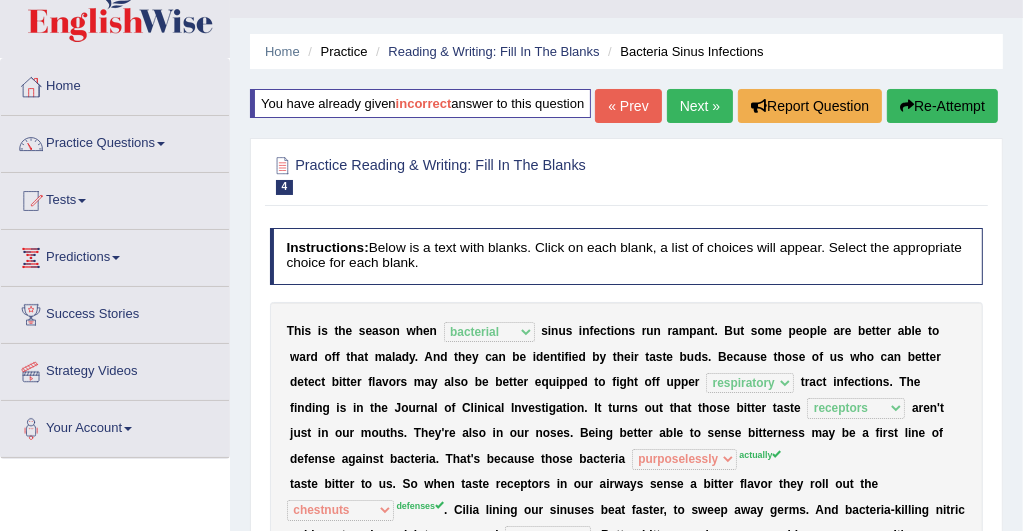 click on "Next »" at bounding box center (700, 106) 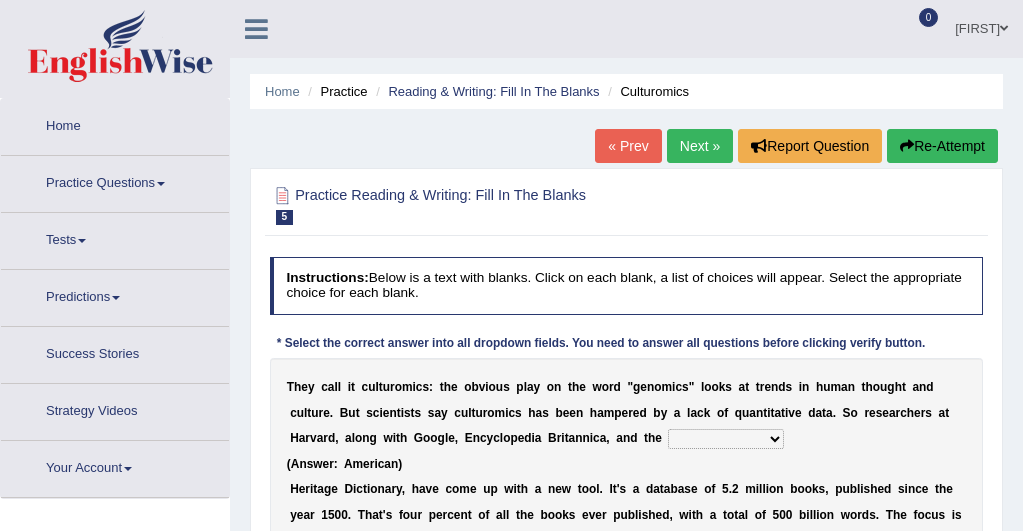 scroll, scrollTop: 0, scrollLeft: 0, axis: both 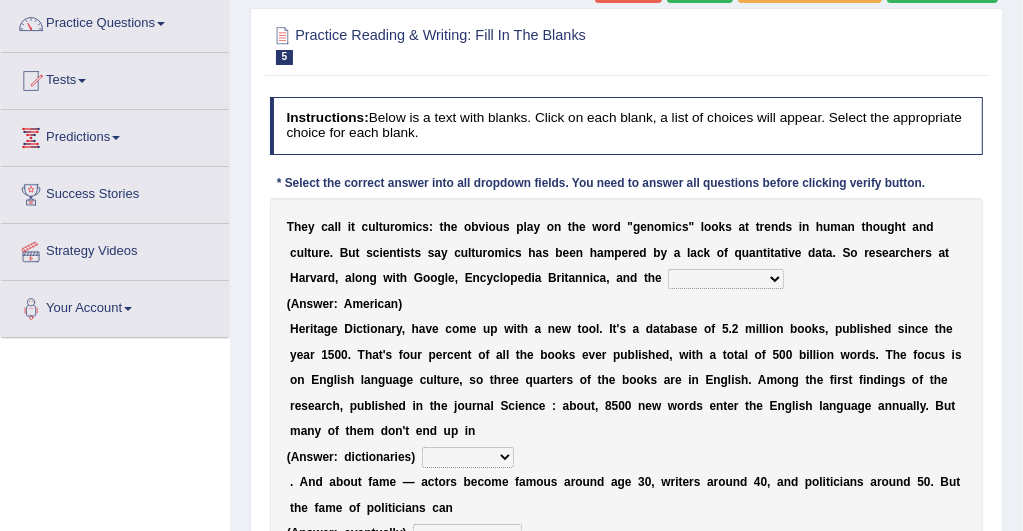 click on "Mettlesome Silicon Acetaminophen American" at bounding box center (725, 279) 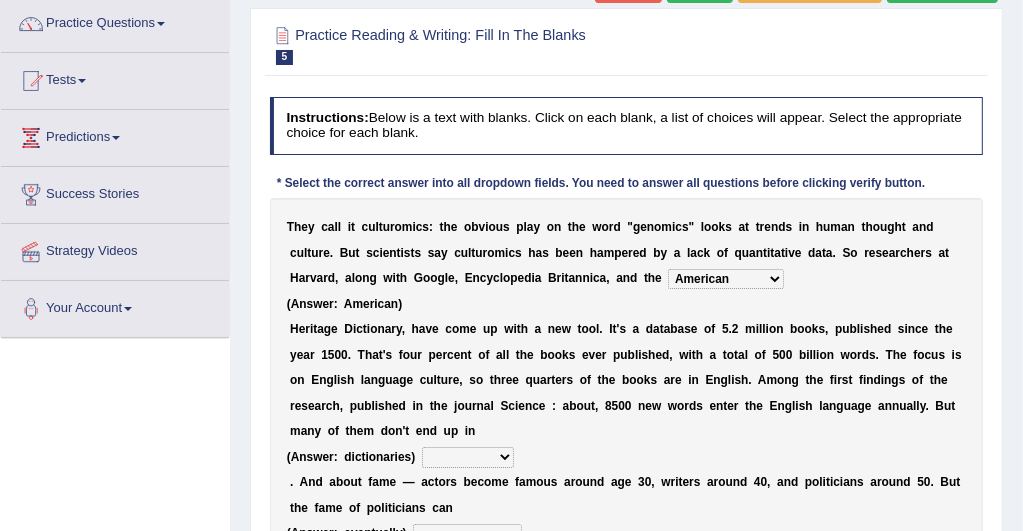 click on "Mettlesome Silicon Acetaminophen American" at bounding box center [725, 279] 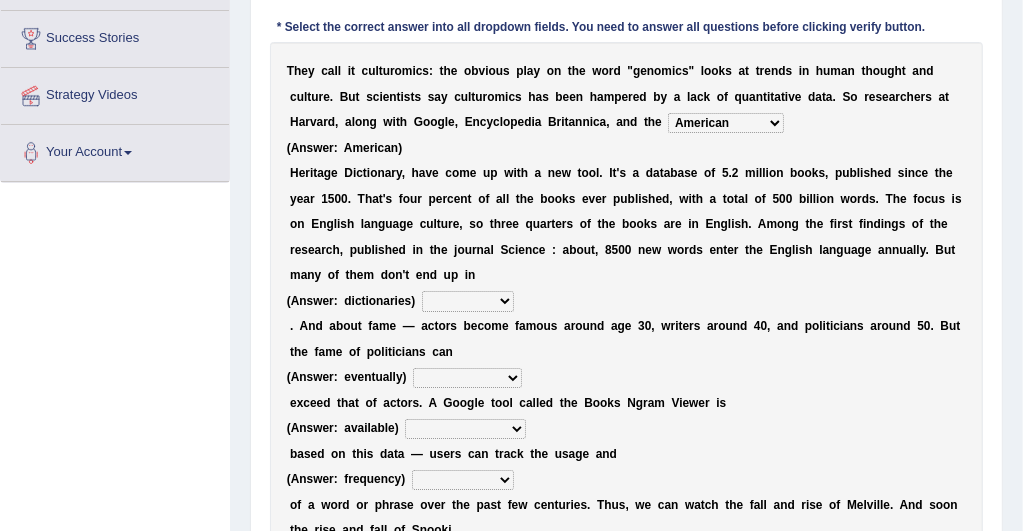 scroll, scrollTop: 320, scrollLeft: 0, axis: vertical 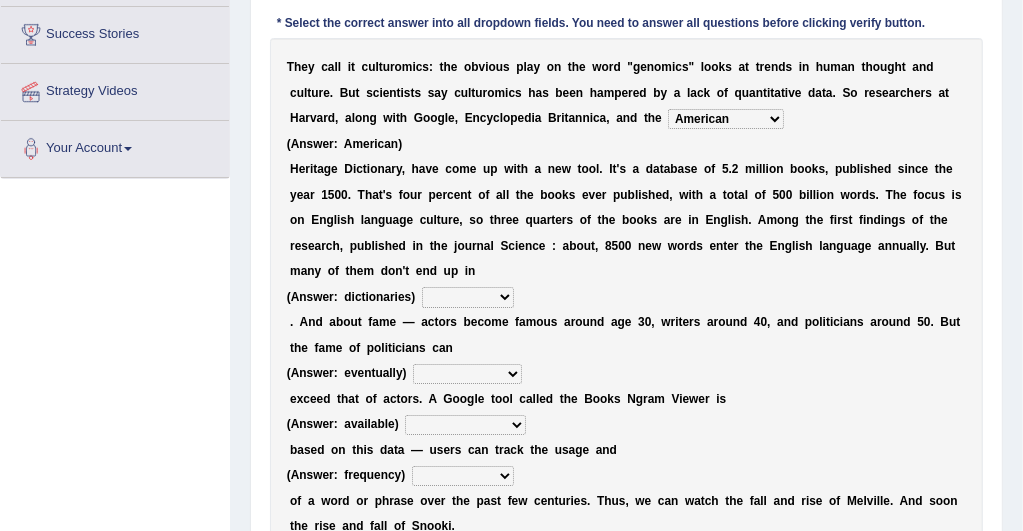 click on "veterinaries fairies dictionaries smithies" at bounding box center (468, 297) 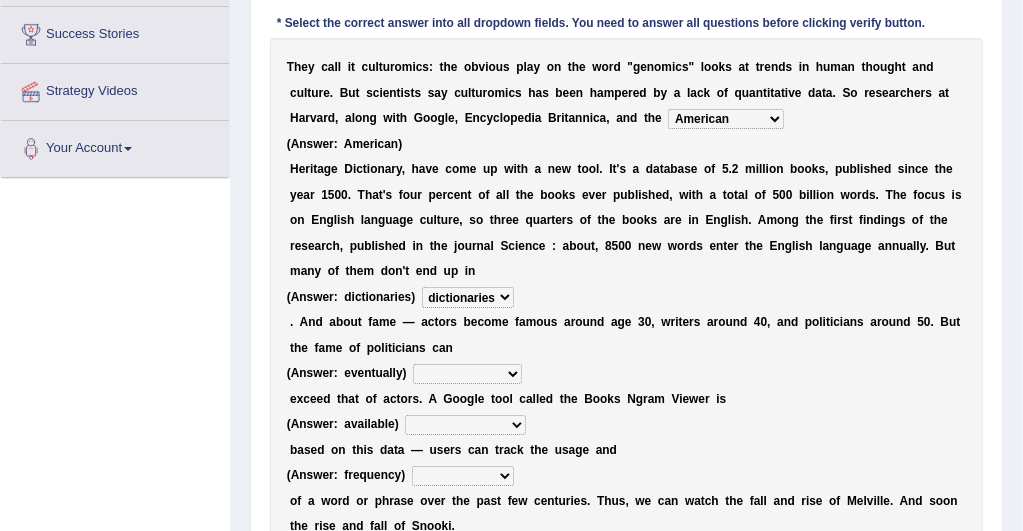 click on "veterinaries fairies dictionaries smithies" at bounding box center (468, 297) 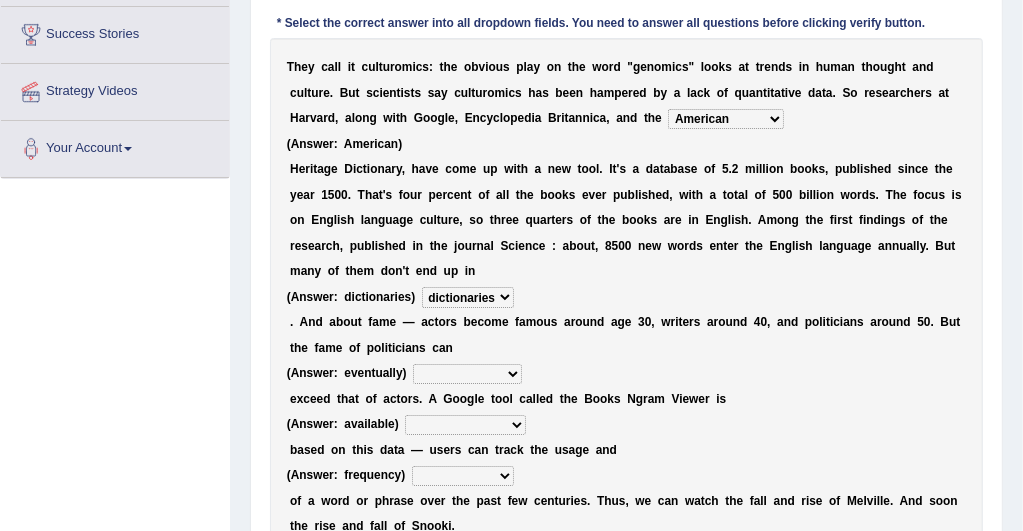 click on "intelligibly eventually venturesomely preferably" at bounding box center (467, 374) 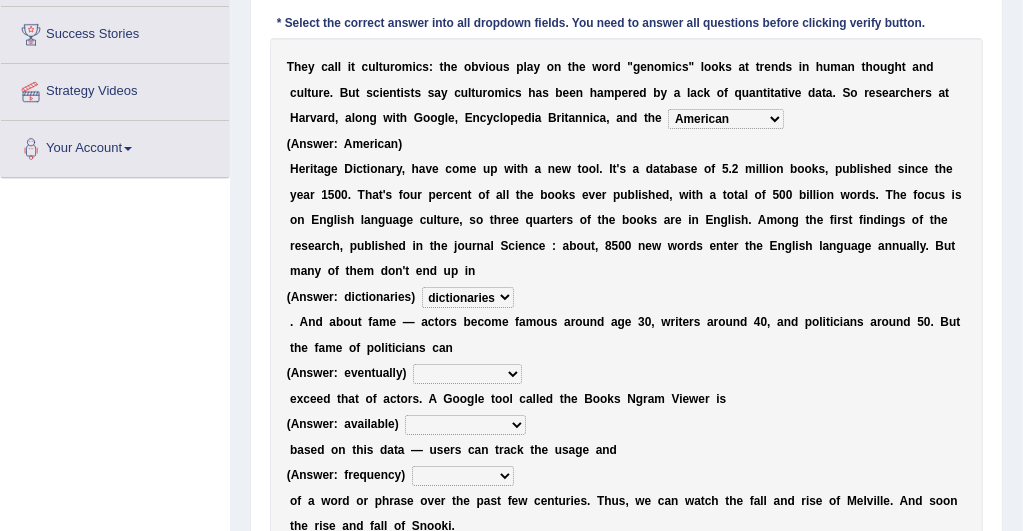 select on "eventually" 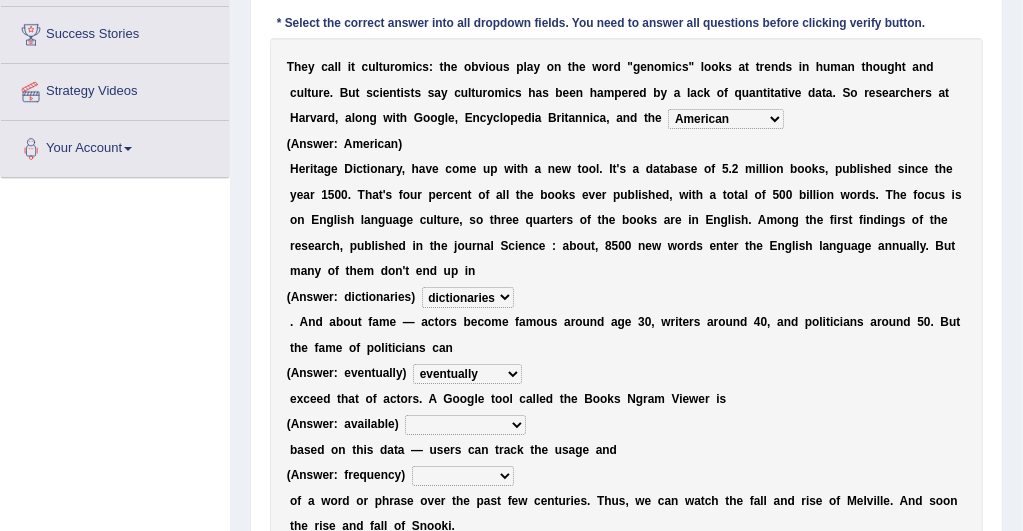 click on "intelligibly eventually venturesomely preferably" at bounding box center [467, 374] 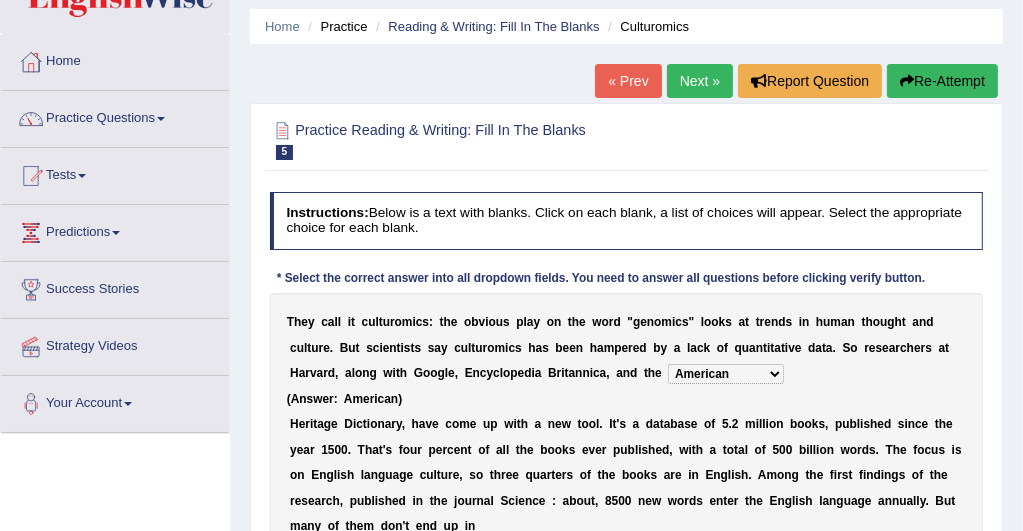 scroll, scrollTop: 18, scrollLeft: 0, axis: vertical 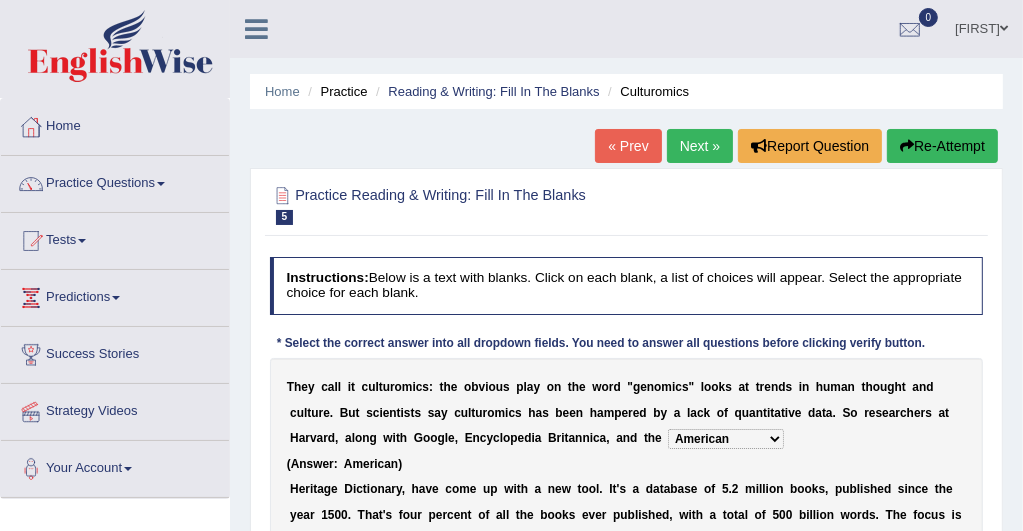 click on "Next »" at bounding box center (700, 146) 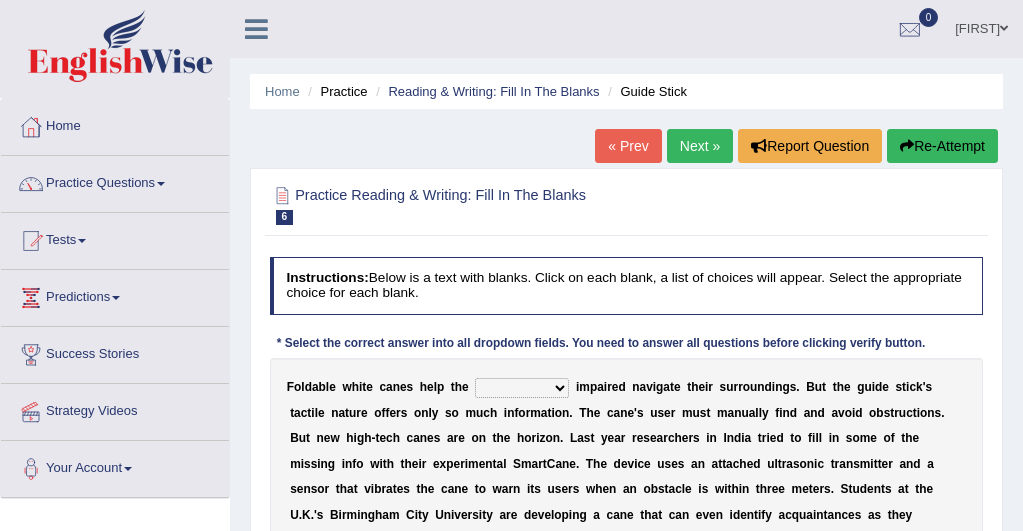 scroll, scrollTop: 0, scrollLeft: 0, axis: both 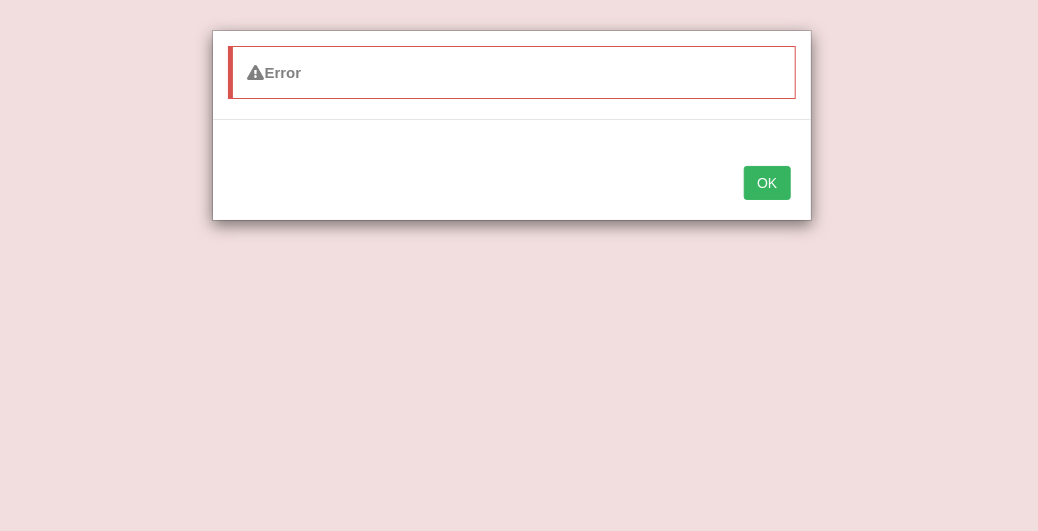 click on "OK" at bounding box center (767, 183) 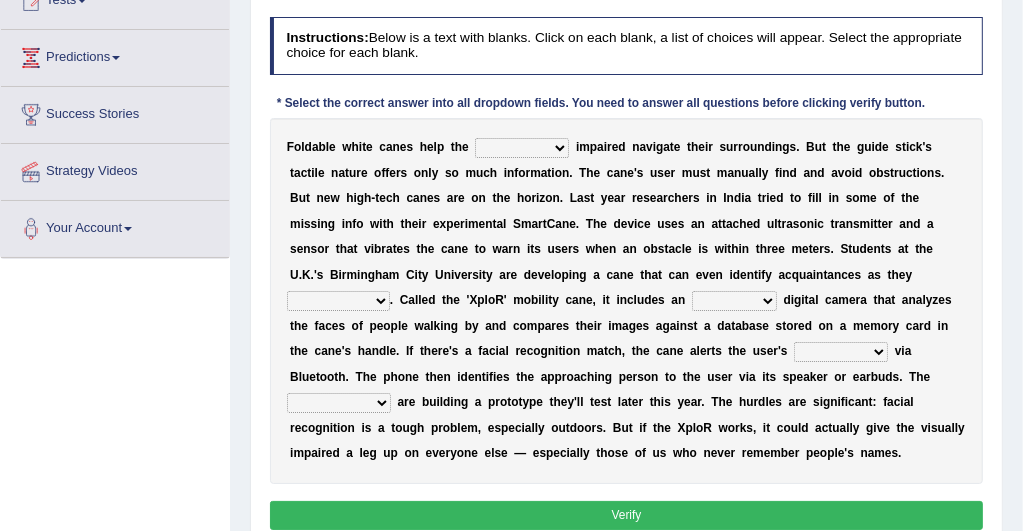 click on "felicity insensitivity visually malleability" at bounding box center (522, 148) 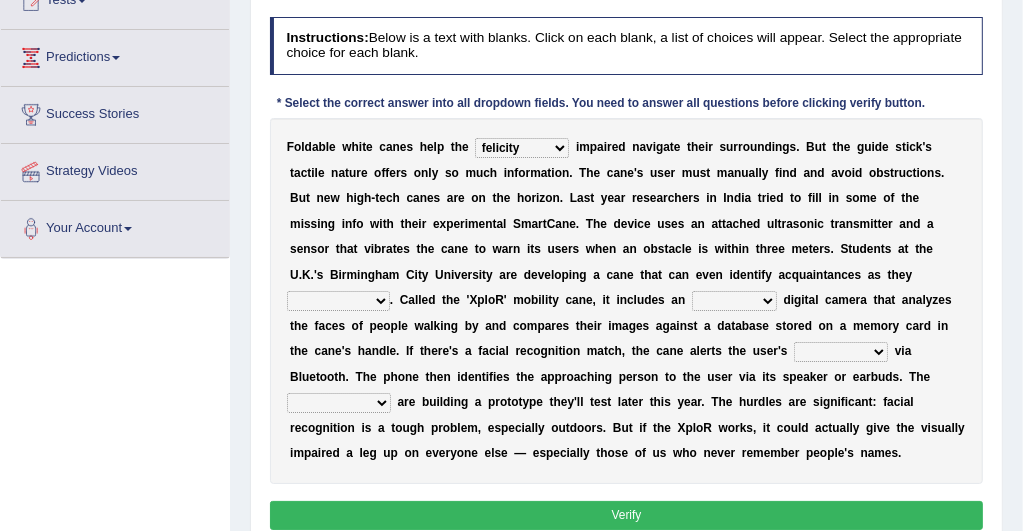 click on "felicity insensitivity visually malleability" at bounding box center (522, 148) 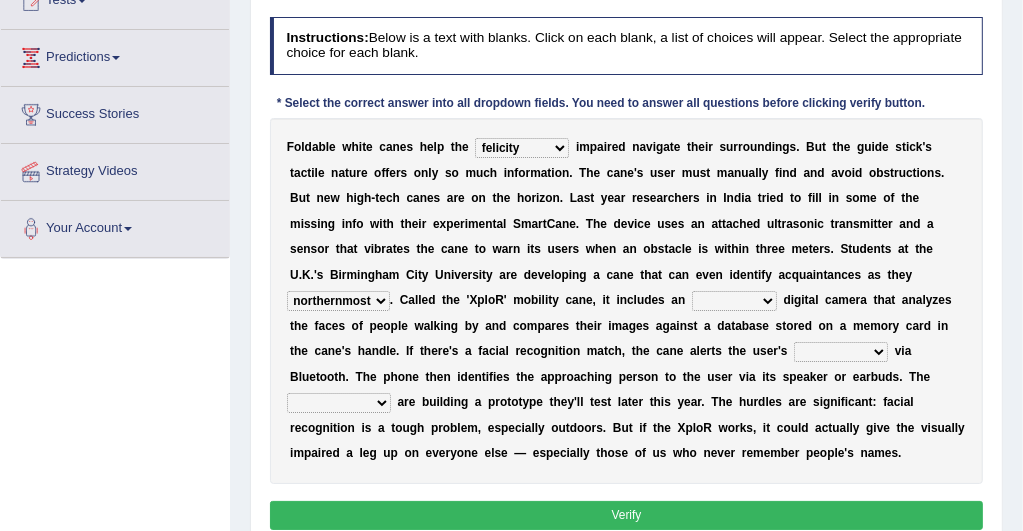 click on "likelihood throat northernmost approach" at bounding box center (338, 301) 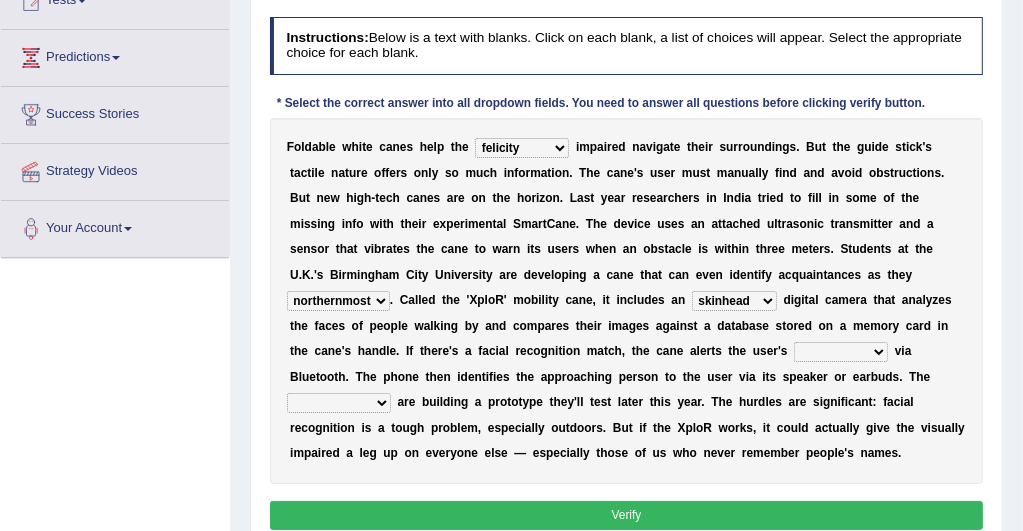 click on "untested embedded deadest skinhead" at bounding box center [734, 301] 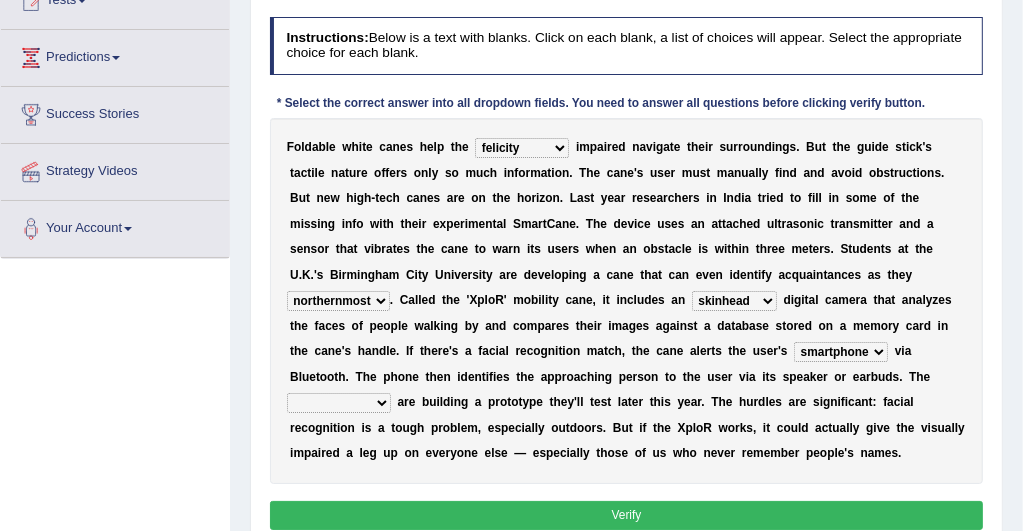 click on "waterborne alone smartphone postpone" at bounding box center (841, 352) 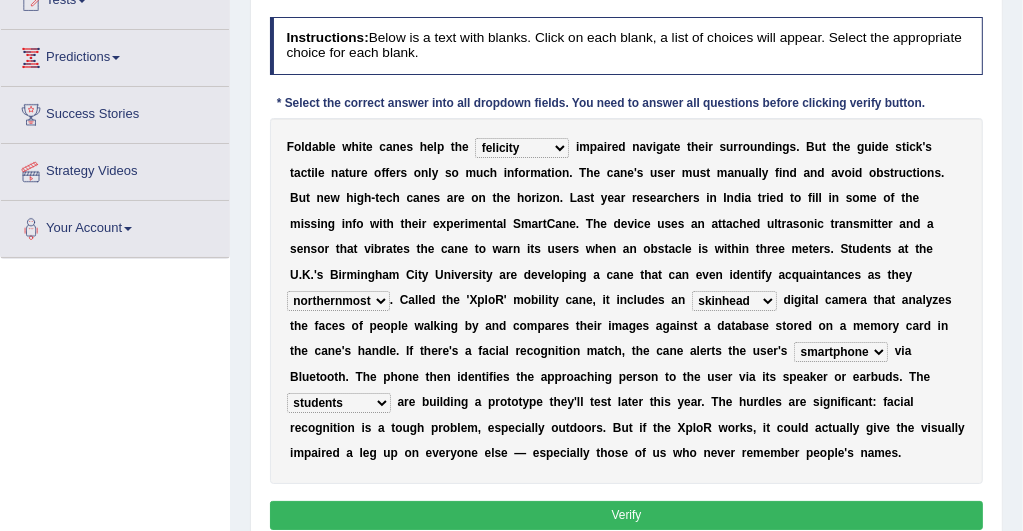 click on "jurisprudence bootless students jukebox" at bounding box center (339, 403) 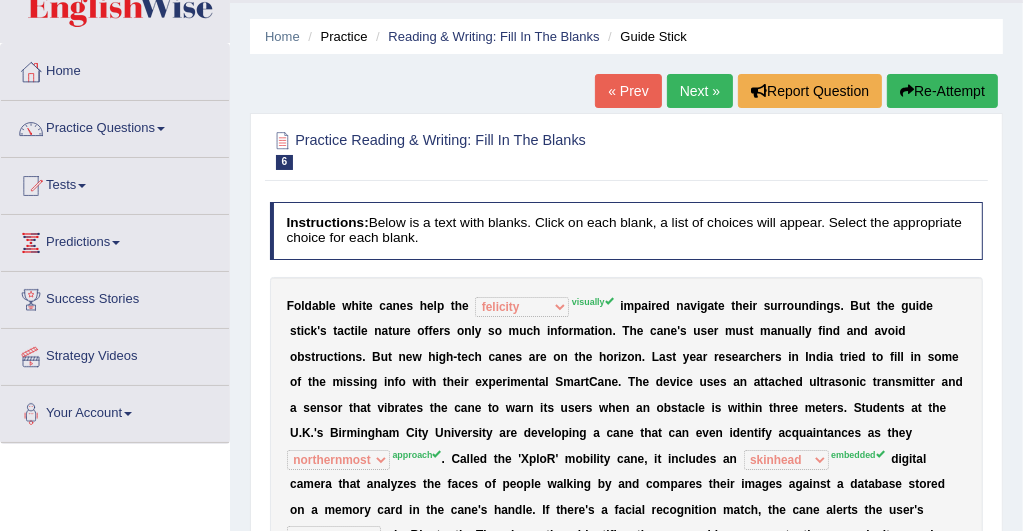 scroll, scrollTop: 40, scrollLeft: 0, axis: vertical 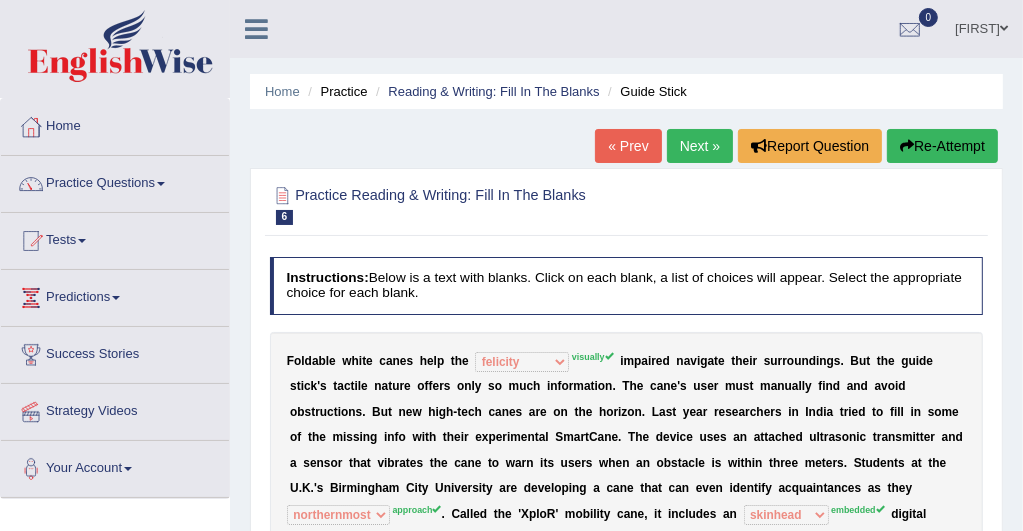 click on "Next »" at bounding box center [700, 146] 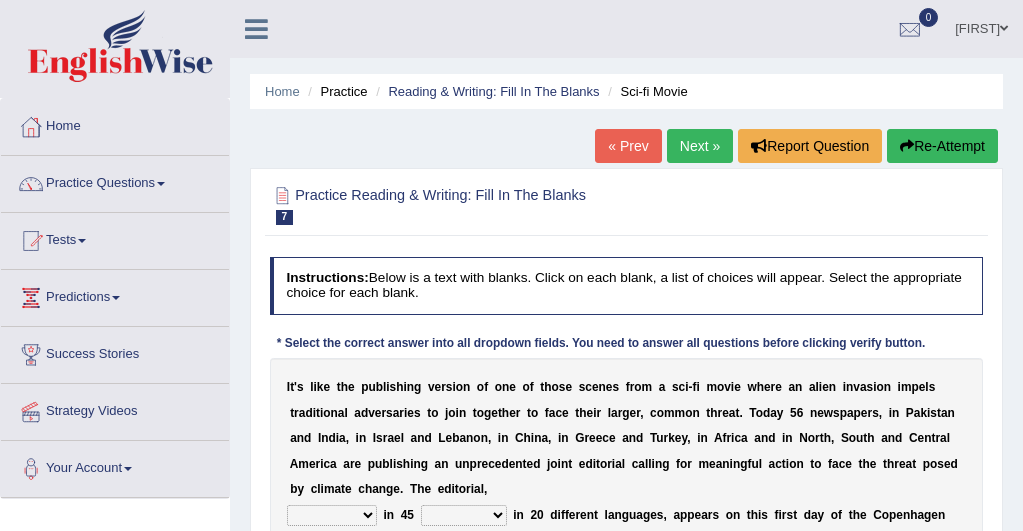 scroll, scrollTop: 0, scrollLeft: 0, axis: both 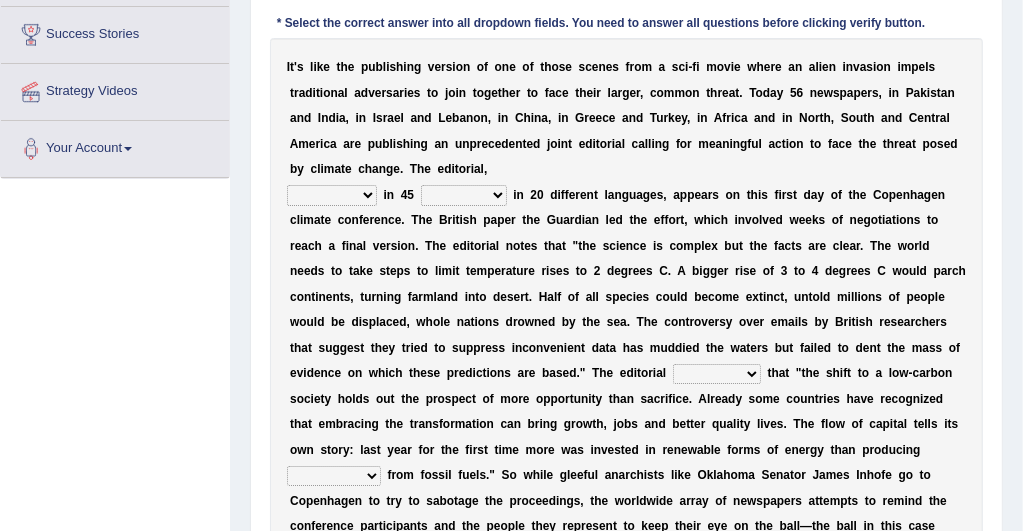 click on "published publicized burnished transmitted" at bounding box center (332, 195) 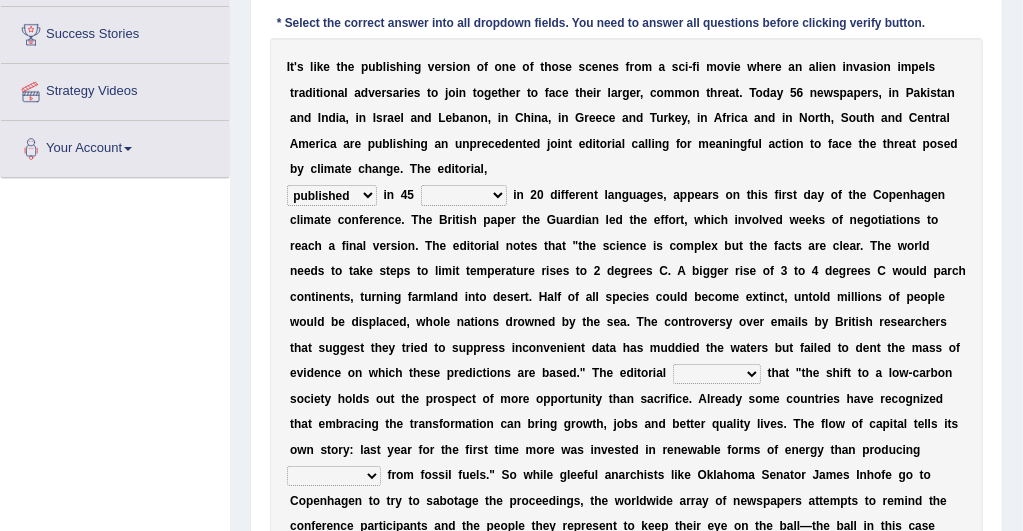 click on "published publicized burnished transmitted" at bounding box center [332, 195] 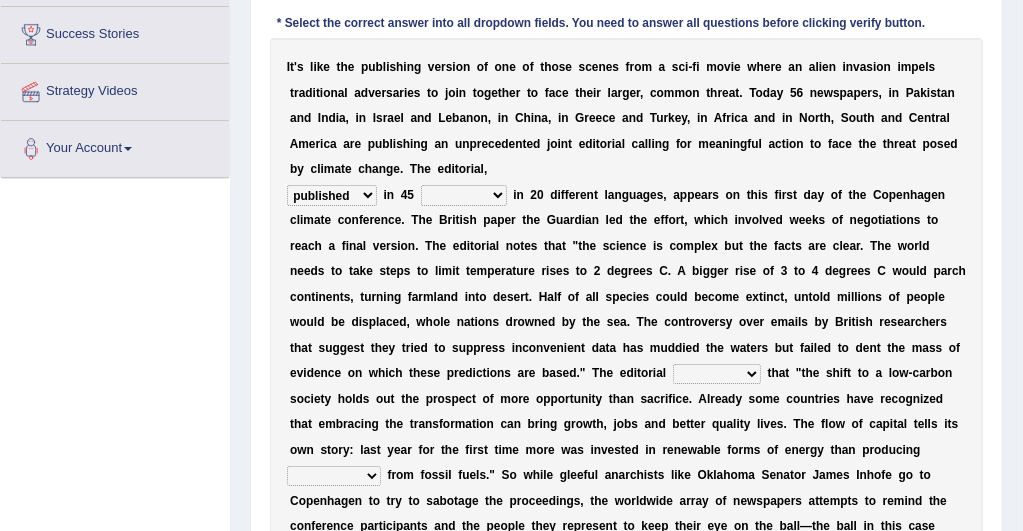 click on "clans countries continents terraces" at bounding box center (464, 195) 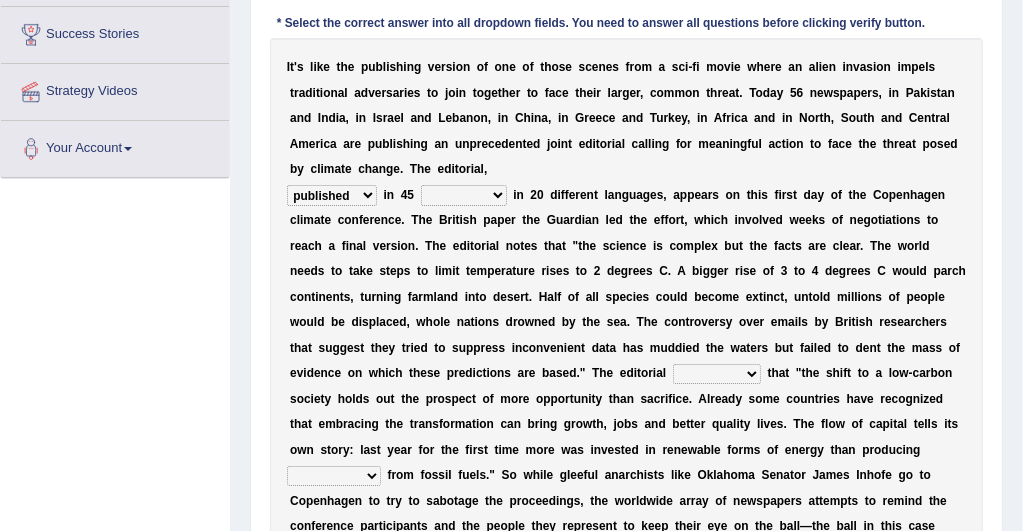 select on "countries" 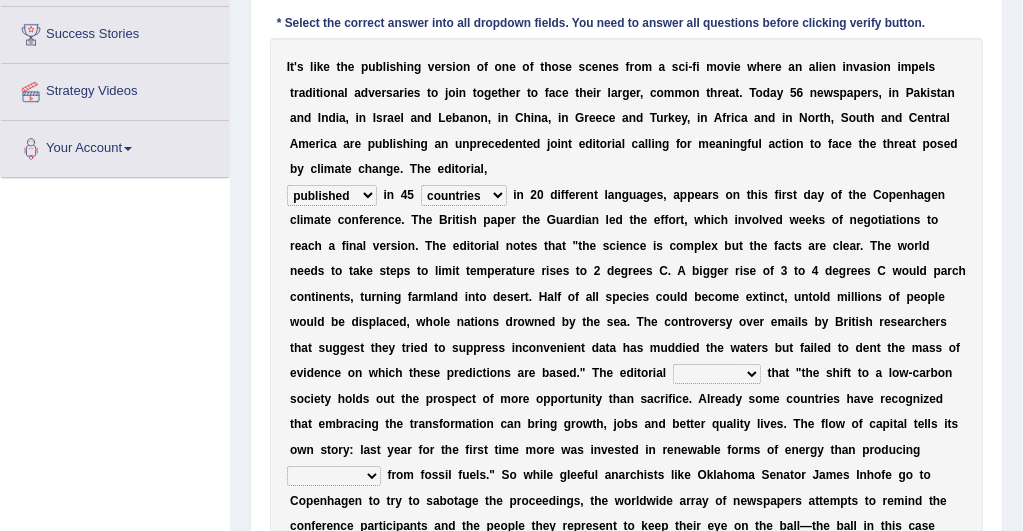 click on "clans countries continents terraces" at bounding box center (464, 195) 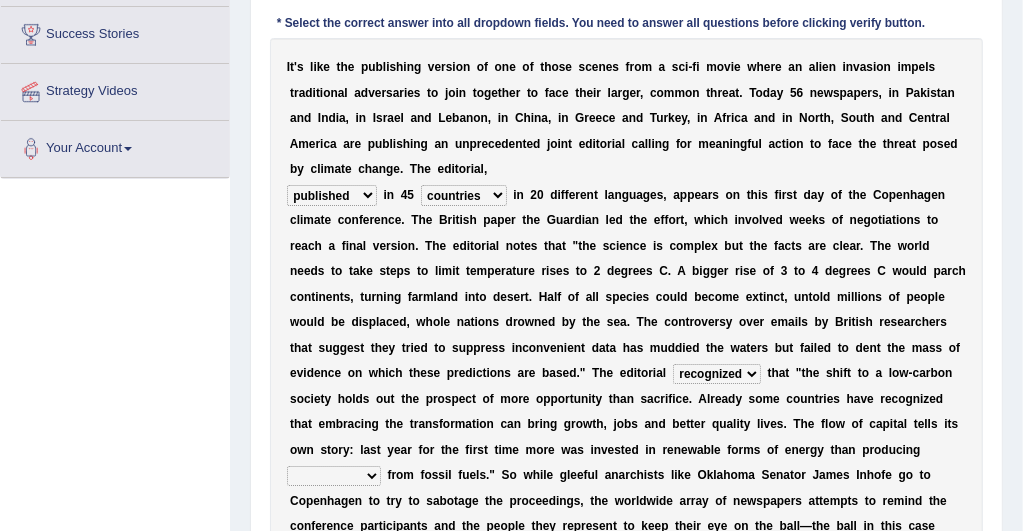 click on "modified protested recognized declined" at bounding box center (717, 374) 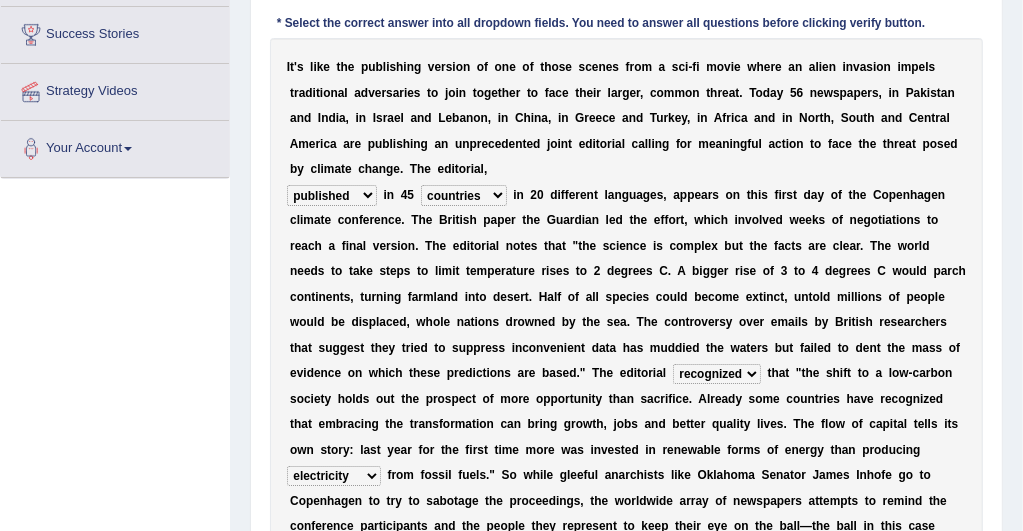click on "electricity indivisibility negativity significance" at bounding box center (334, 476) 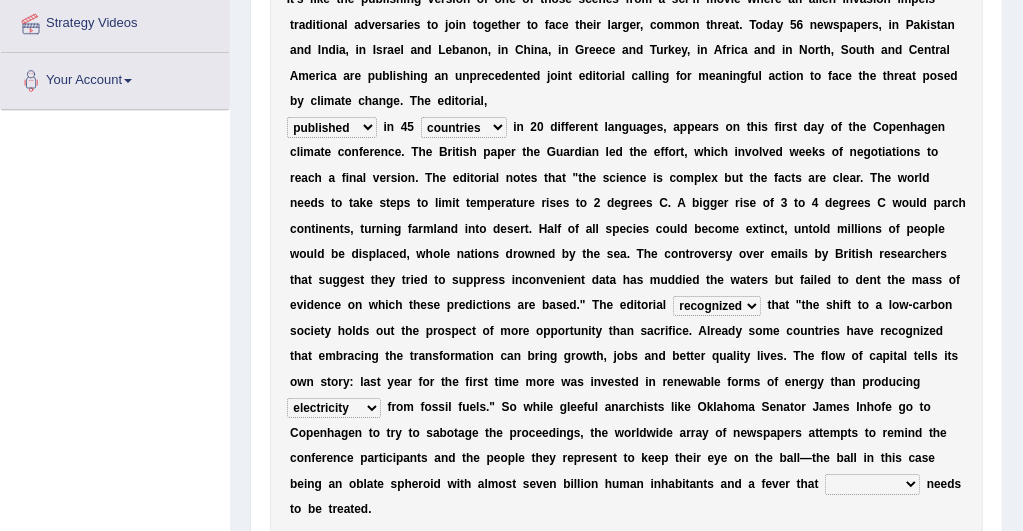 scroll, scrollTop: 400, scrollLeft: 0, axis: vertical 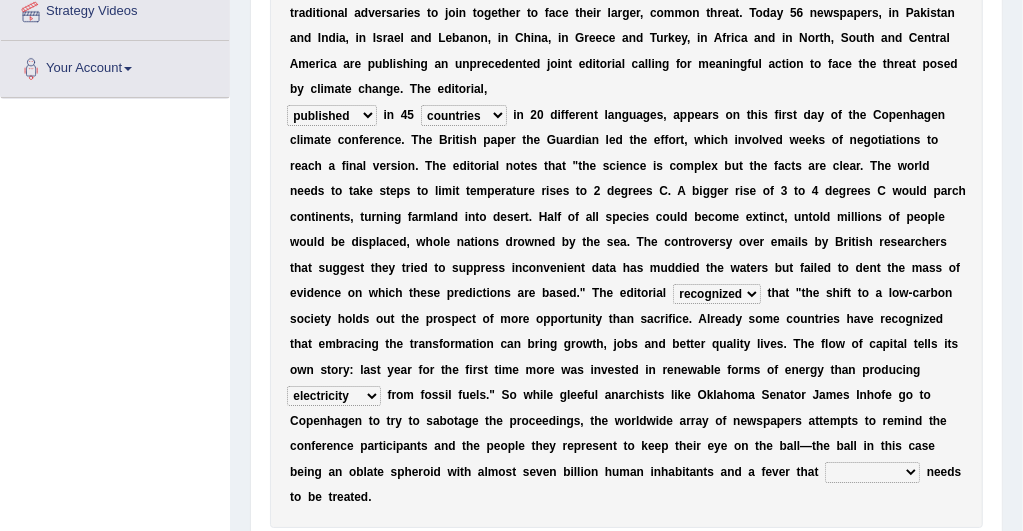 click on "solicitously desperately ephemerally peripherally" at bounding box center (872, 472) 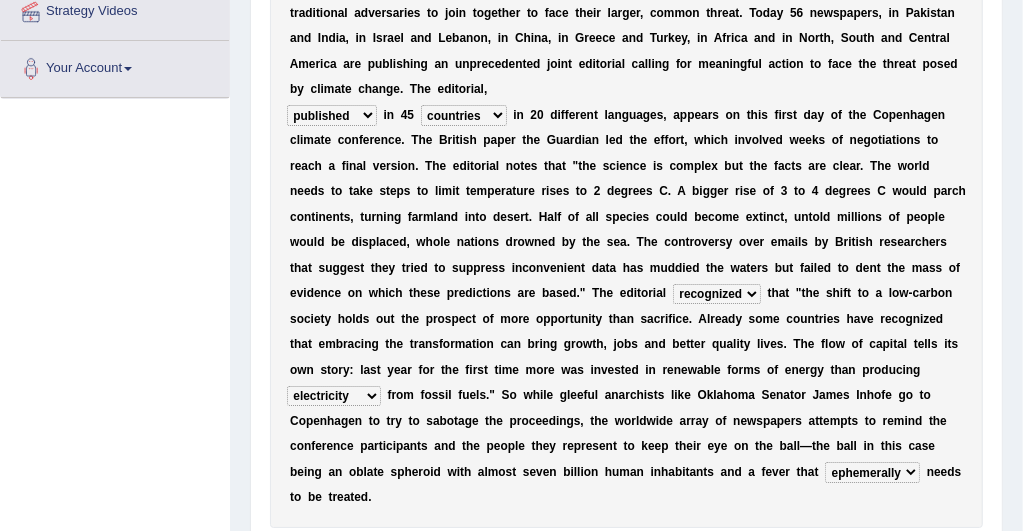 click on "solicitously desperately ephemerally peripherally" at bounding box center [872, 472] 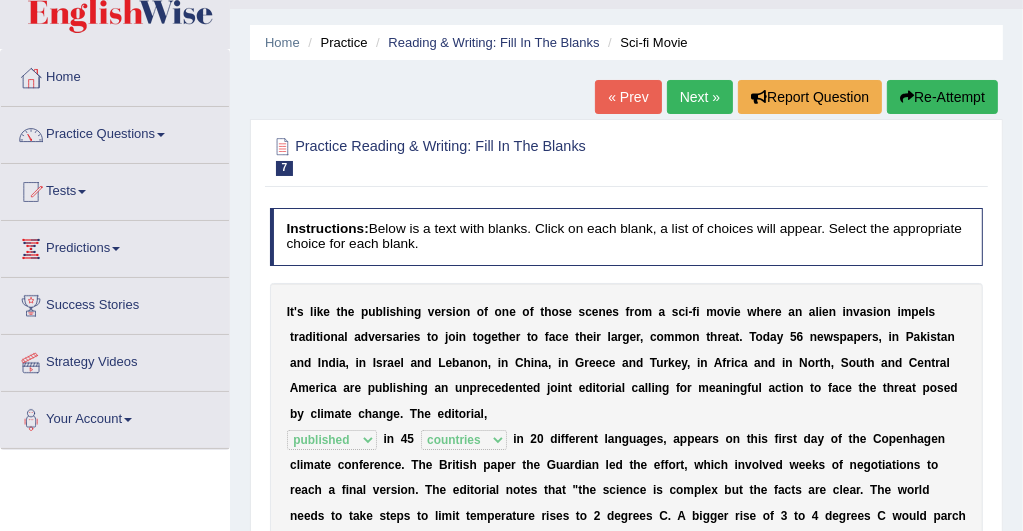 scroll, scrollTop: 40, scrollLeft: 0, axis: vertical 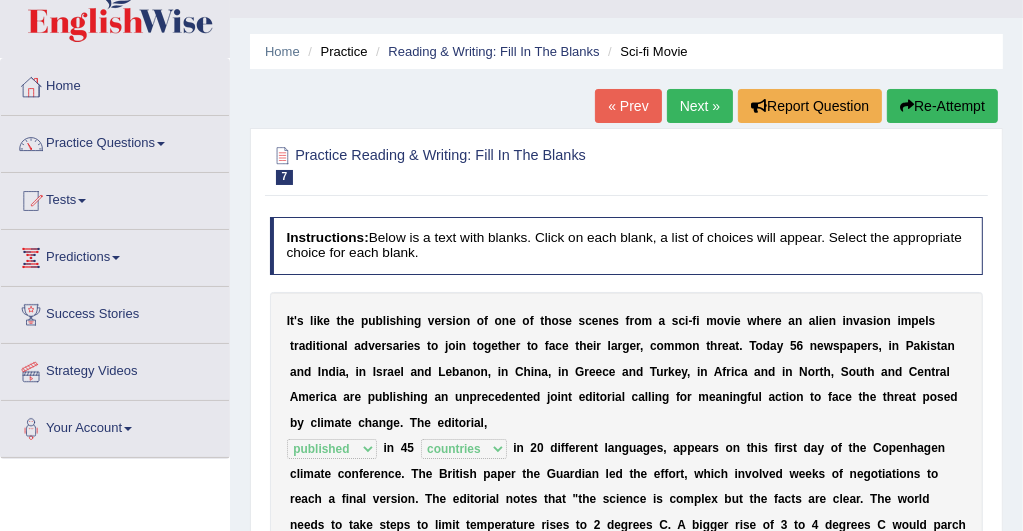 click on "Next »" at bounding box center [700, 106] 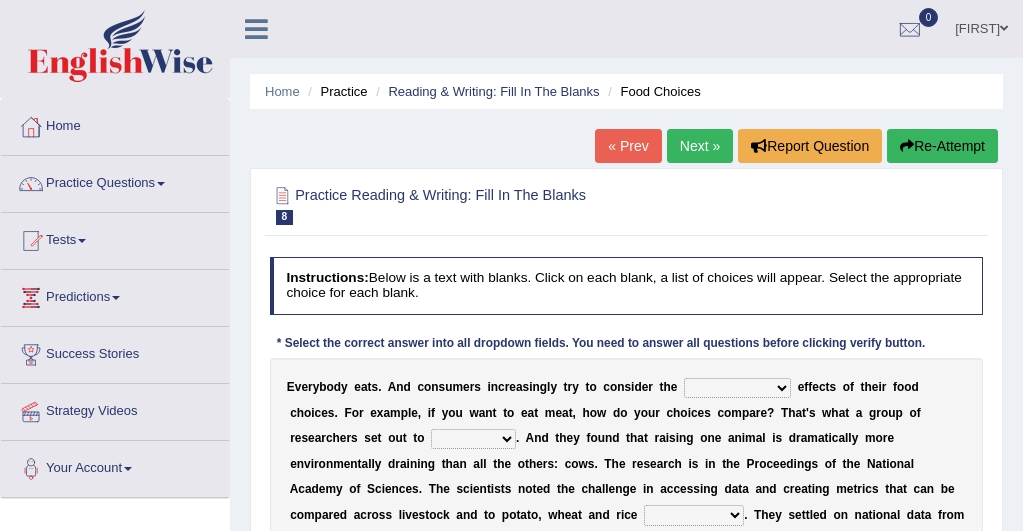 scroll, scrollTop: 0, scrollLeft: 0, axis: both 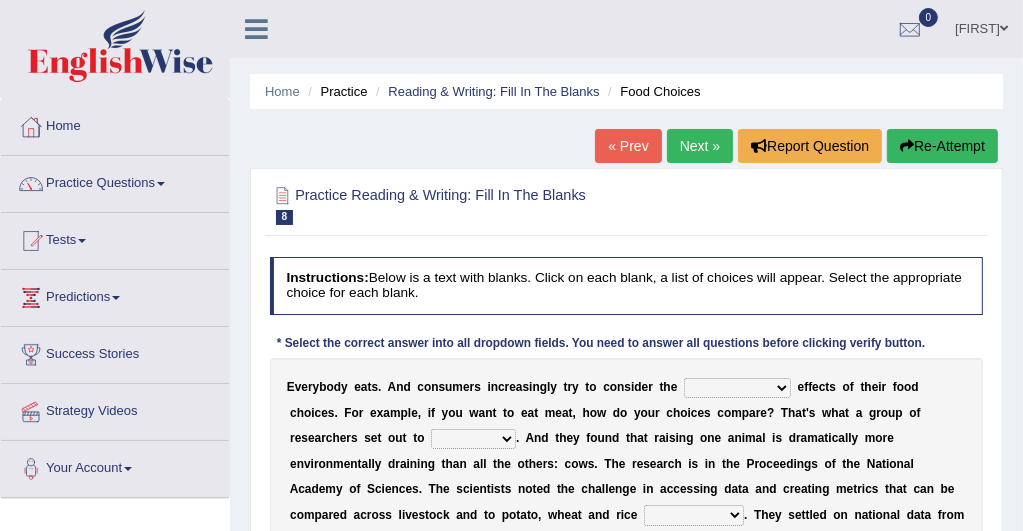 click on "Next »" at bounding box center [700, 146] 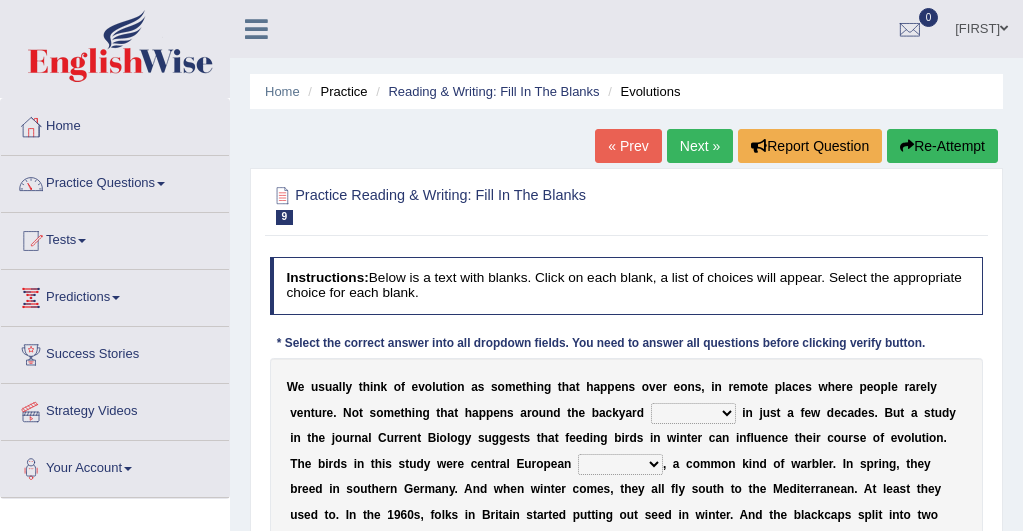 scroll, scrollTop: 0, scrollLeft: 0, axis: both 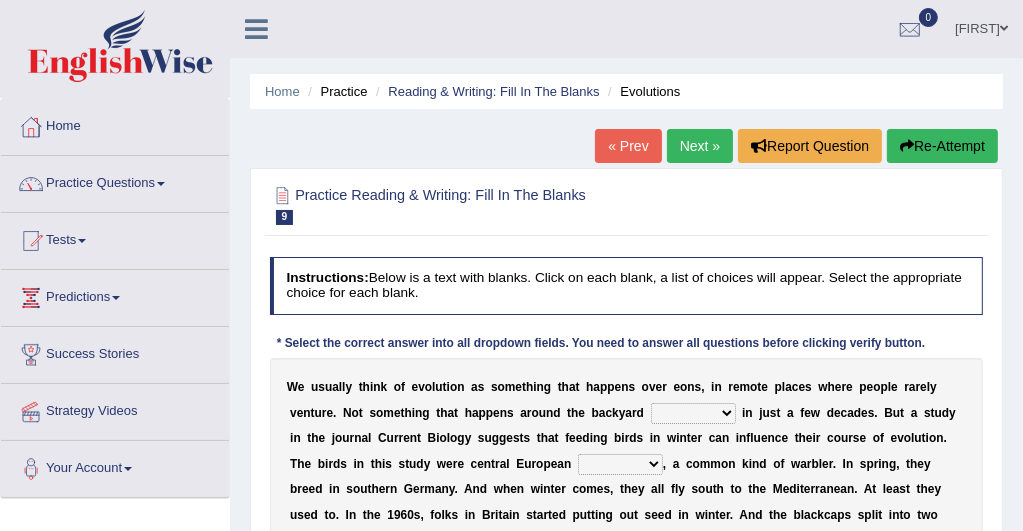 click on "beaver believer birdfeeder phonier" at bounding box center (693, 413) 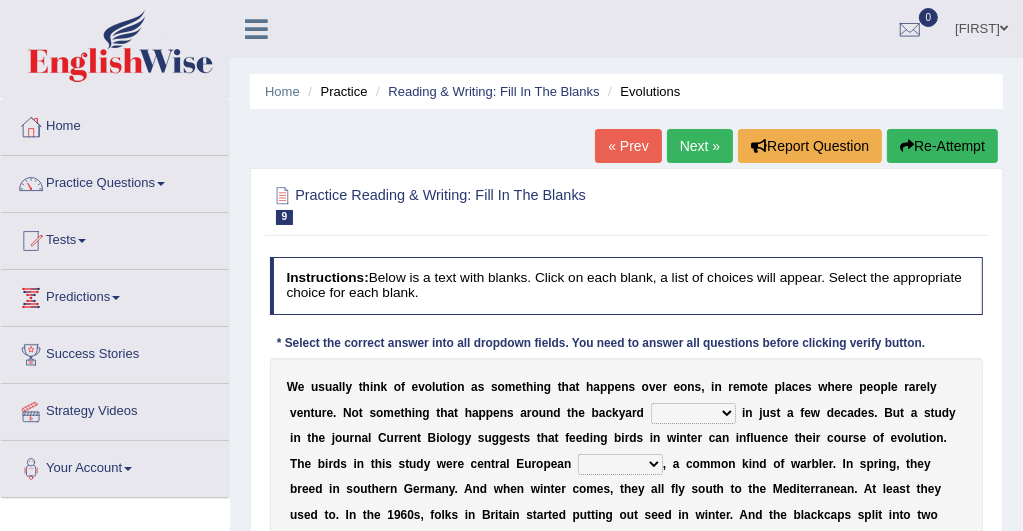 select on "beaver" 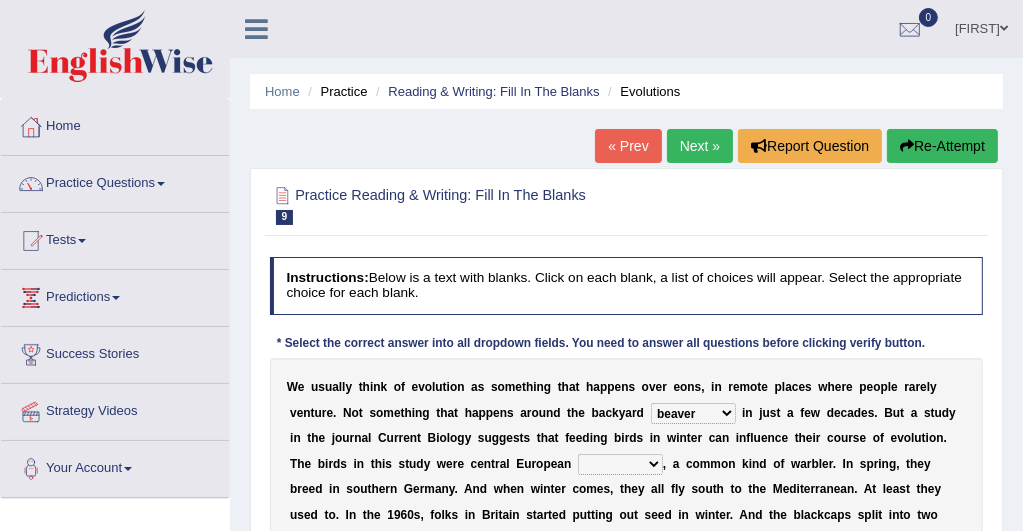click on "beaver believer birdfeeder phonier" at bounding box center (693, 413) 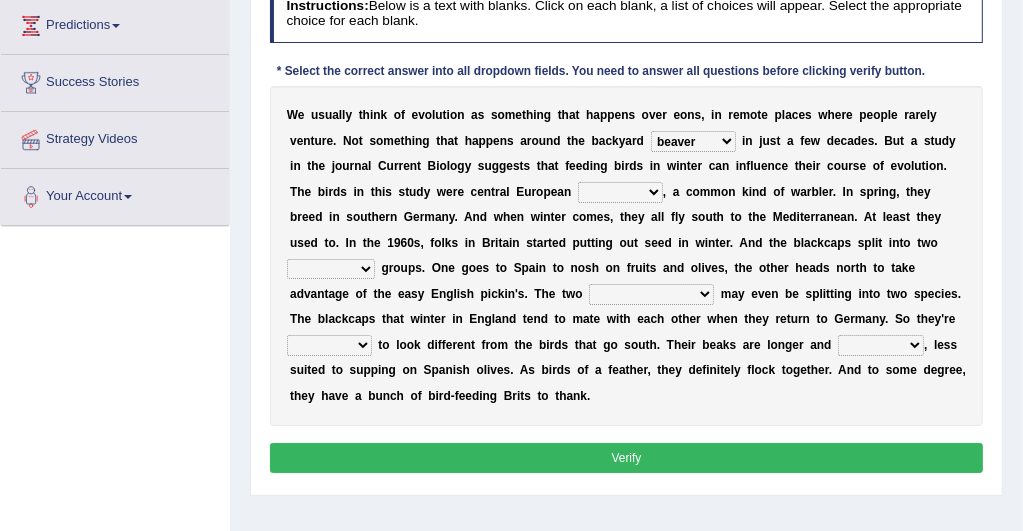 scroll, scrollTop: 280, scrollLeft: 0, axis: vertical 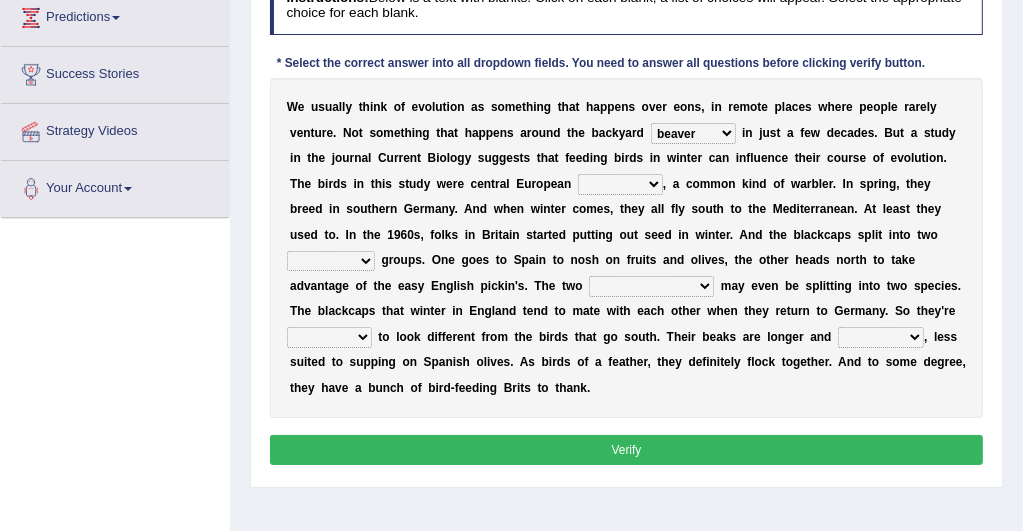 click on "blackcaps pox flaps chats" at bounding box center (620, 184) 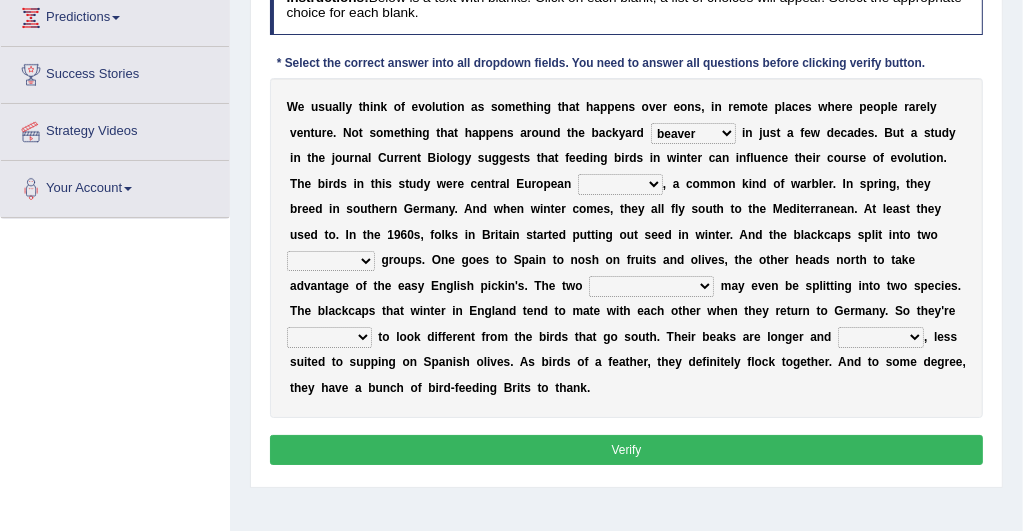 select on "flaps" 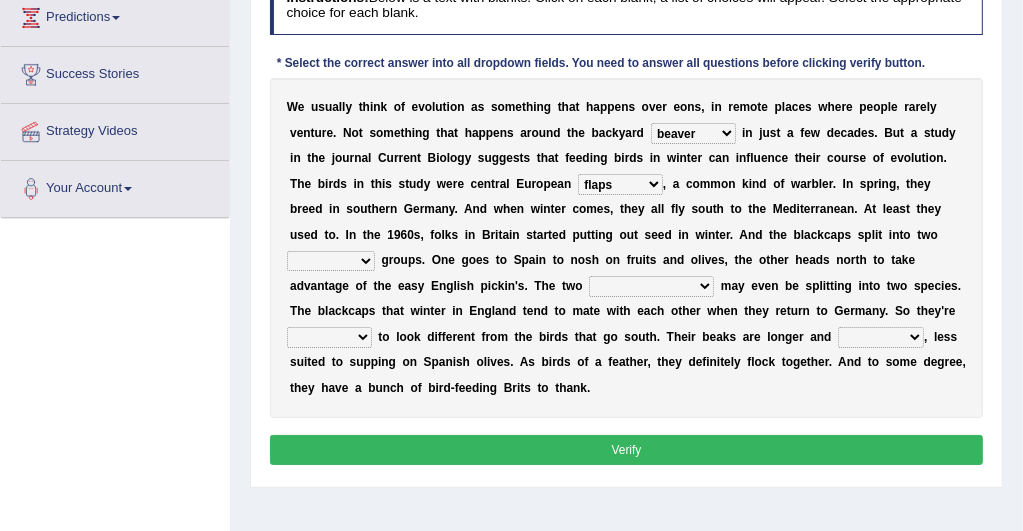 click on "blackcaps pox flaps chats" at bounding box center (620, 184) 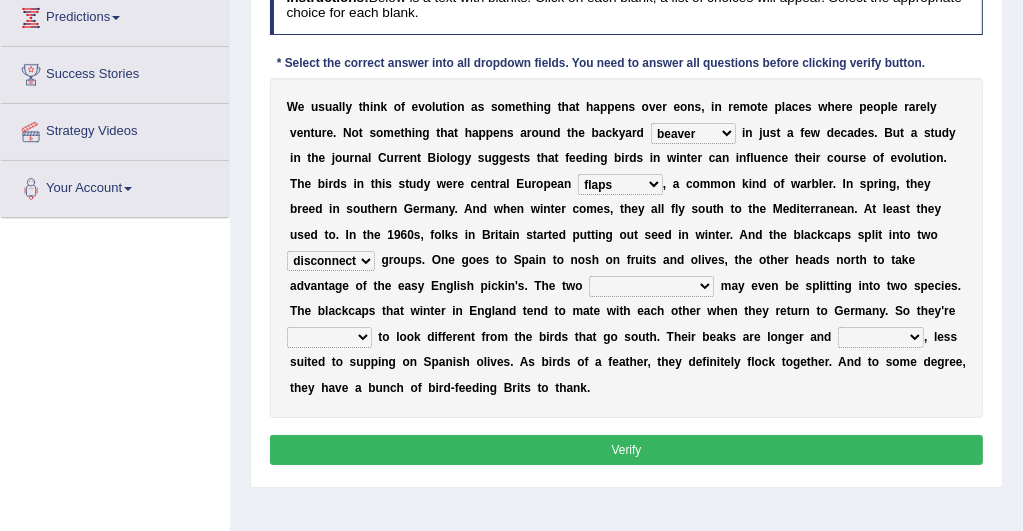 click on "distinct bit disconnect split" at bounding box center (331, 261) 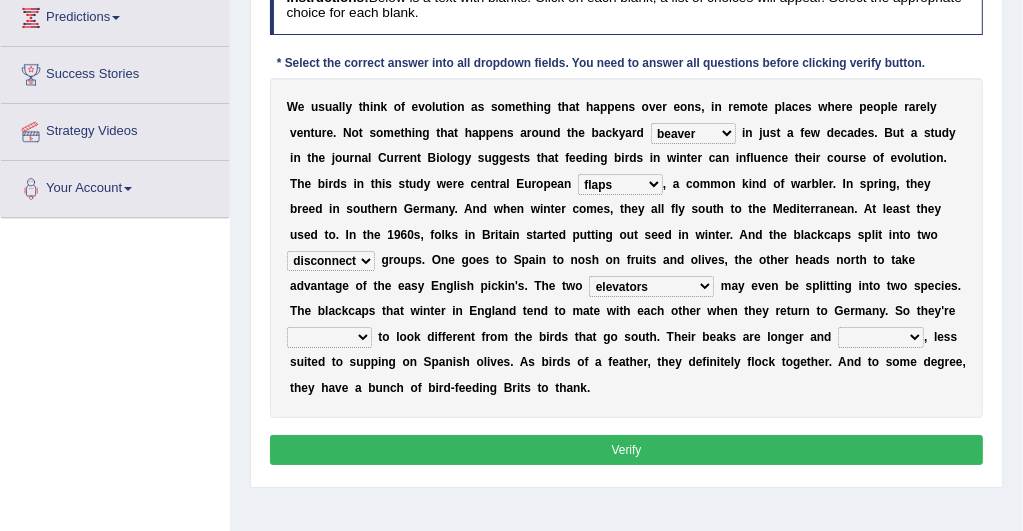 click on "elevators populations breakers contraindications" at bounding box center (651, 286) 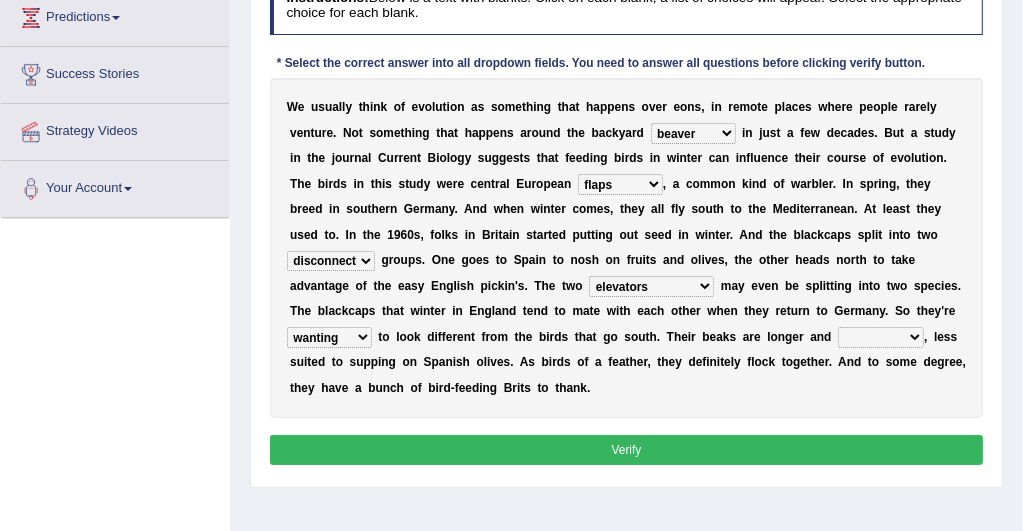 click on "starting blotting wanting padding" at bounding box center [329, 337] 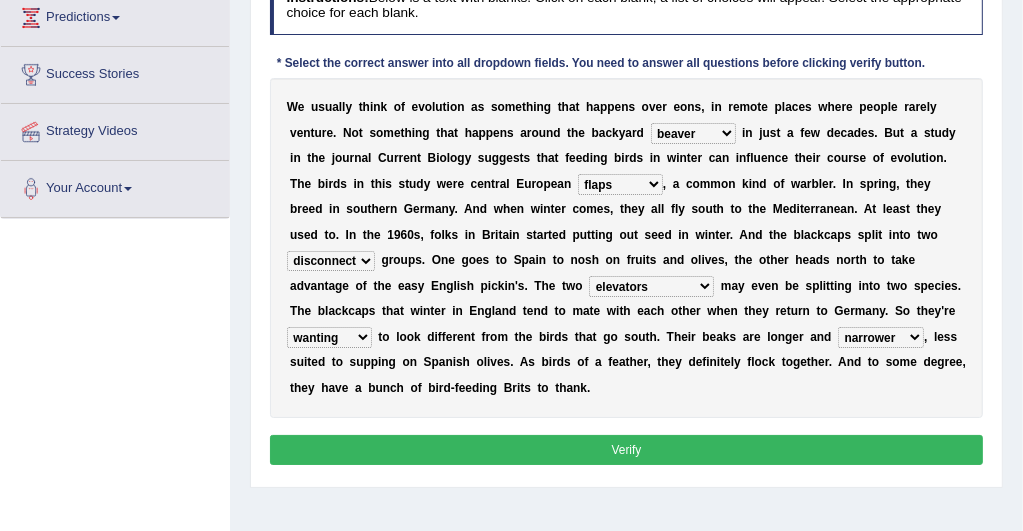 click on "freshwater spillover scheduler narrower" at bounding box center (881, 337) 